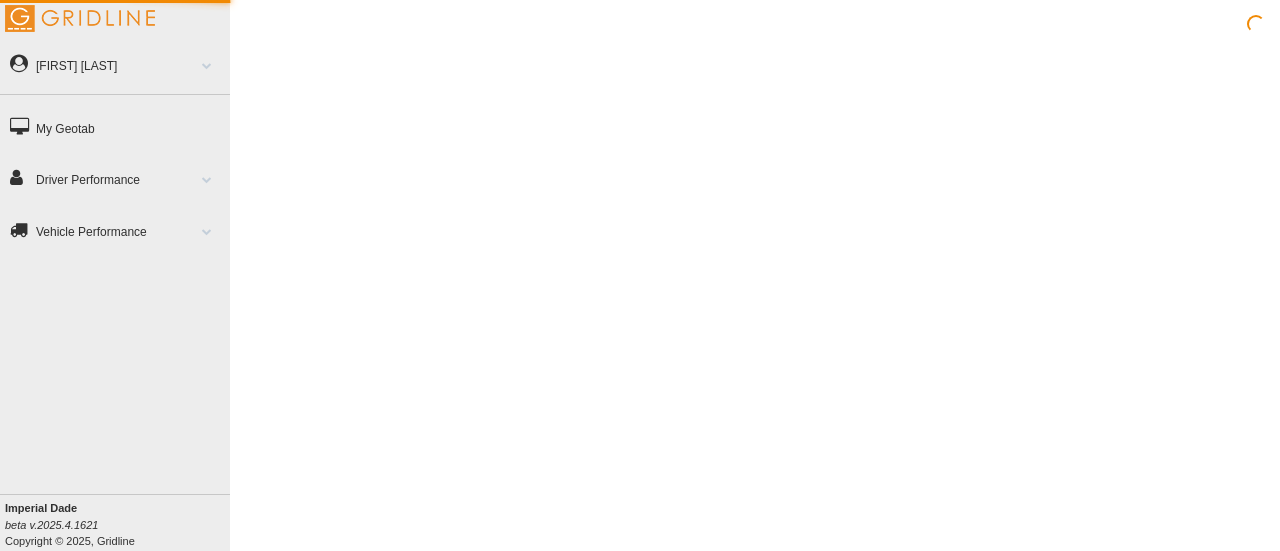 scroll, scrollTop: 0, scrollLeft: 0, axis: both 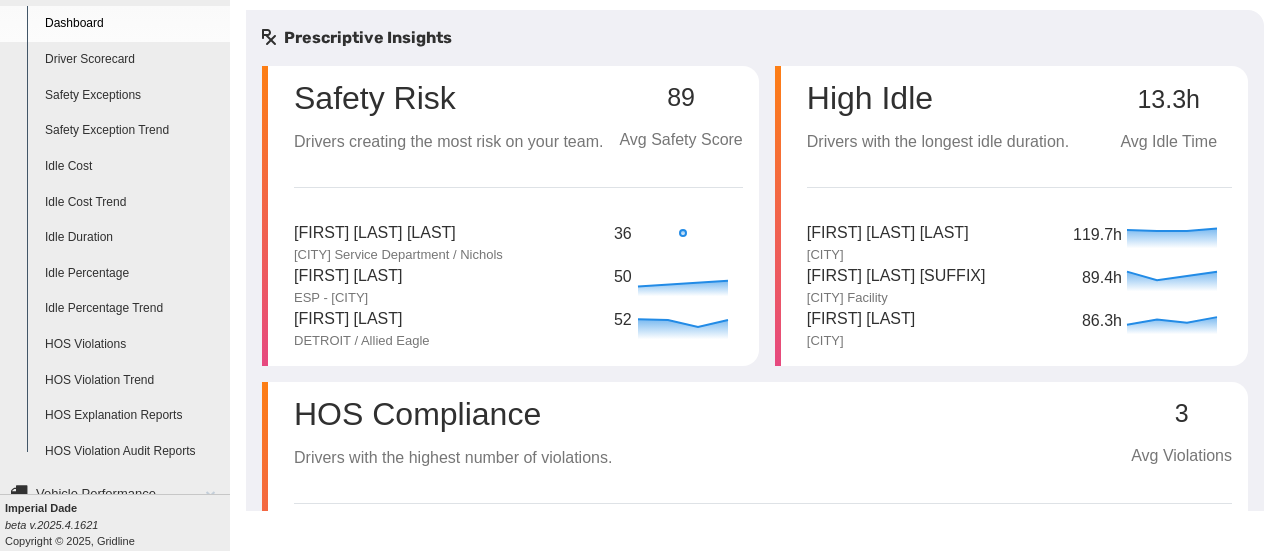 click on "Idle Percentage" at bounding box center (133, 274) 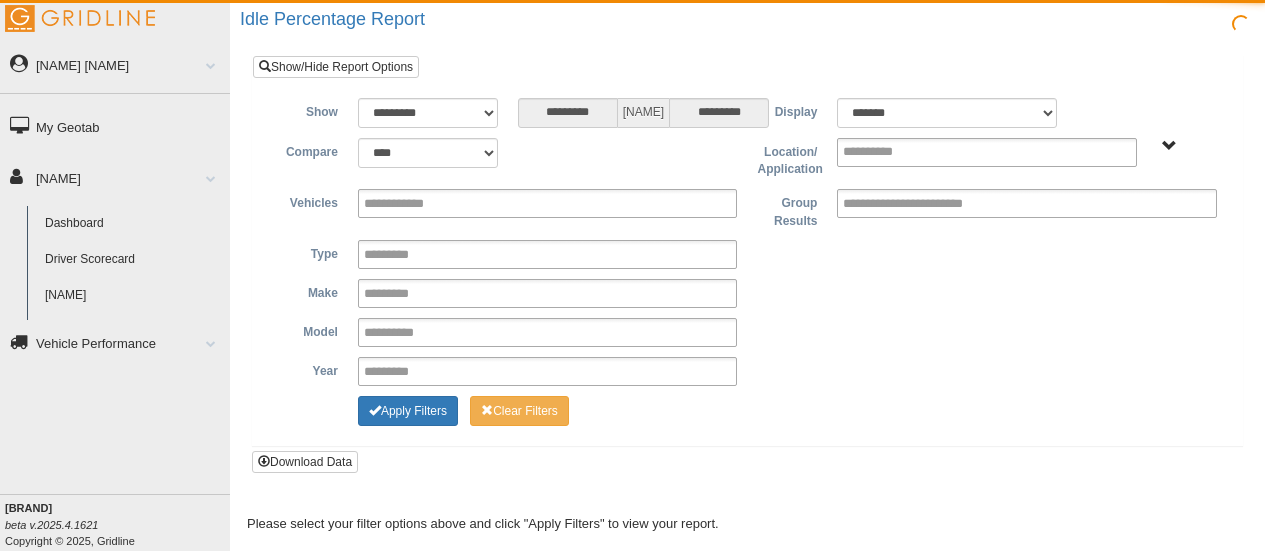 scroll, scrollTop: 0, scrollLeft: 0, axis: both 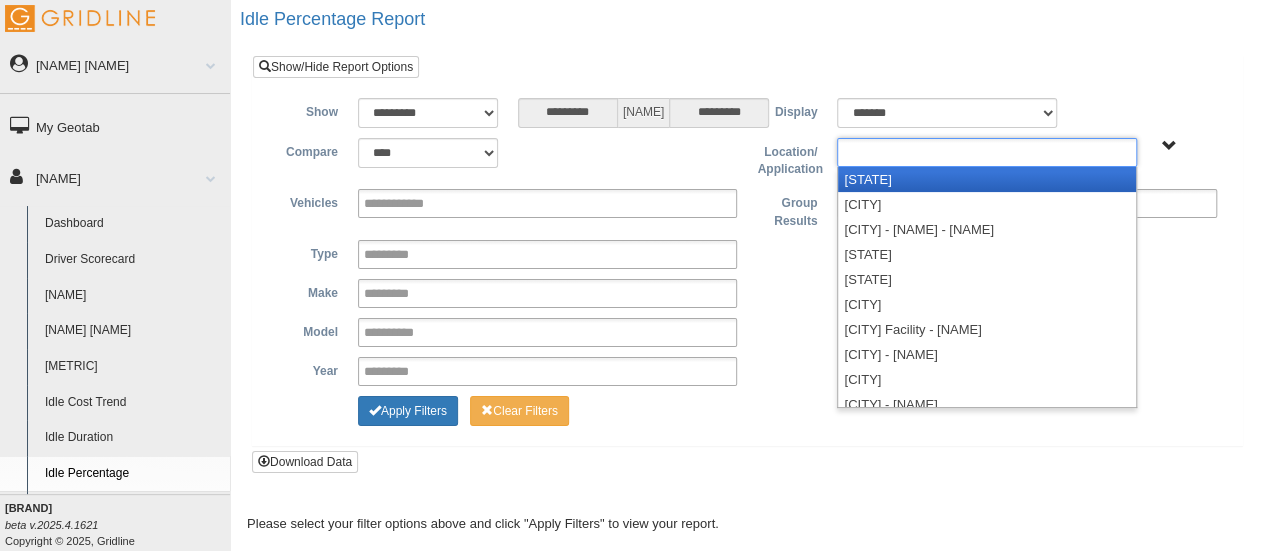 click at bounding box center [886, 152] 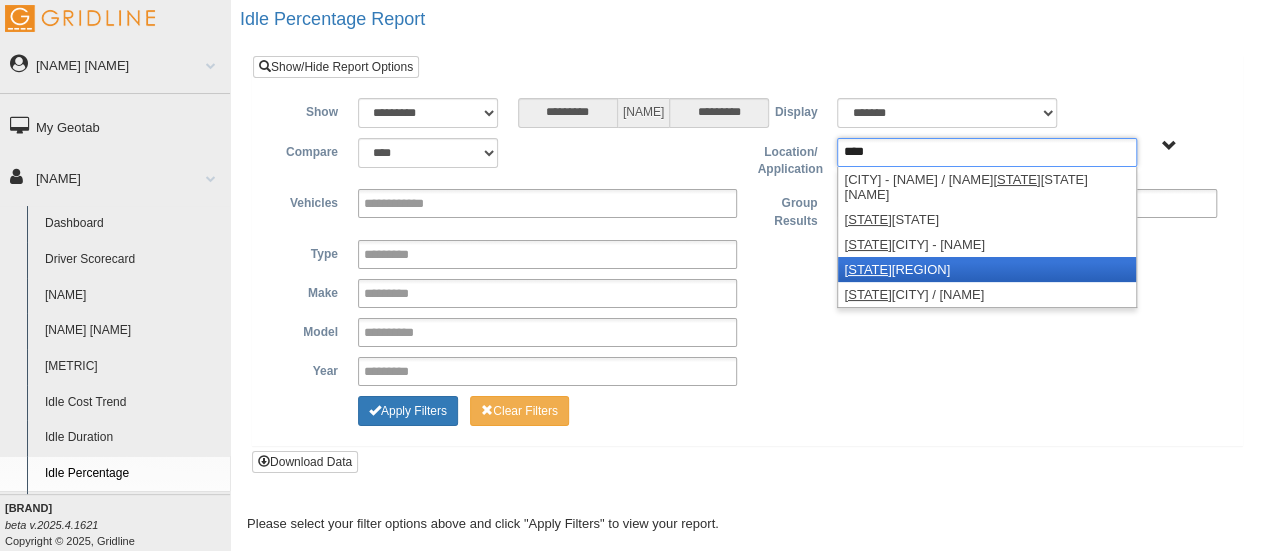 type on "****" 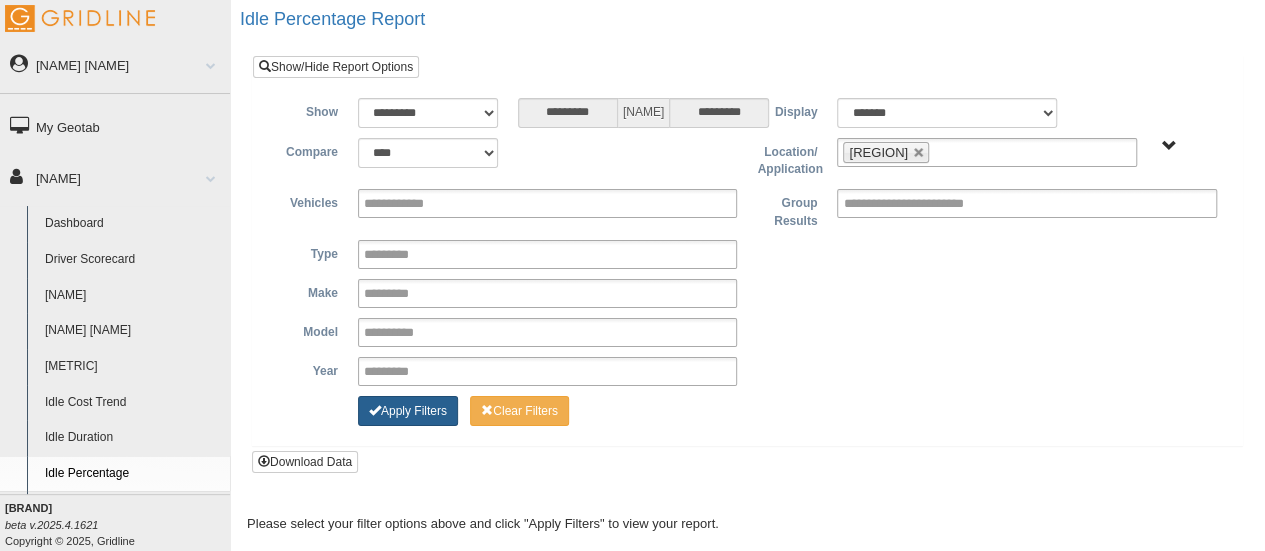 click on "Apply Filters" at bounding box center [408, 411] 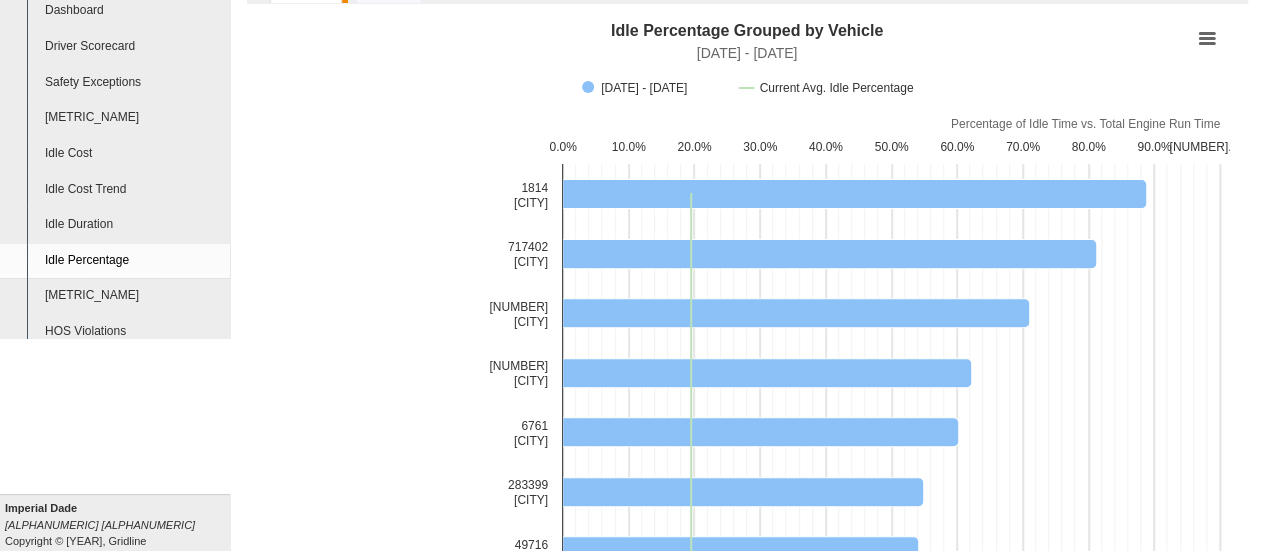 scroll, scrollTop: 100, scrollLeft: 0, axis: vertical 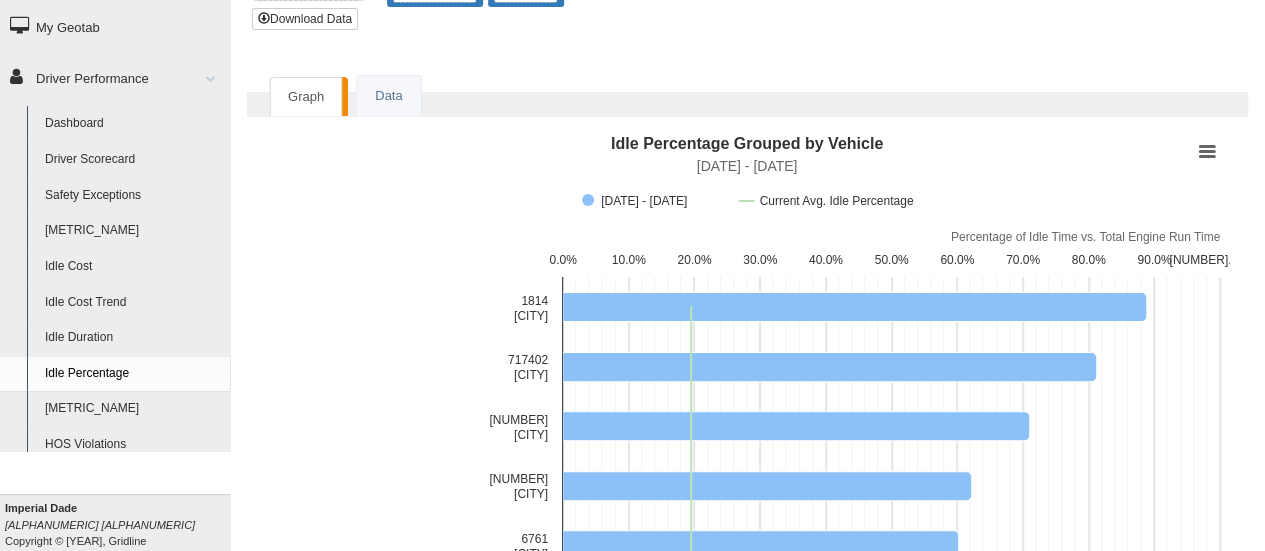 click on "Idle Percentage Trend" at bounding box center (133, 409) 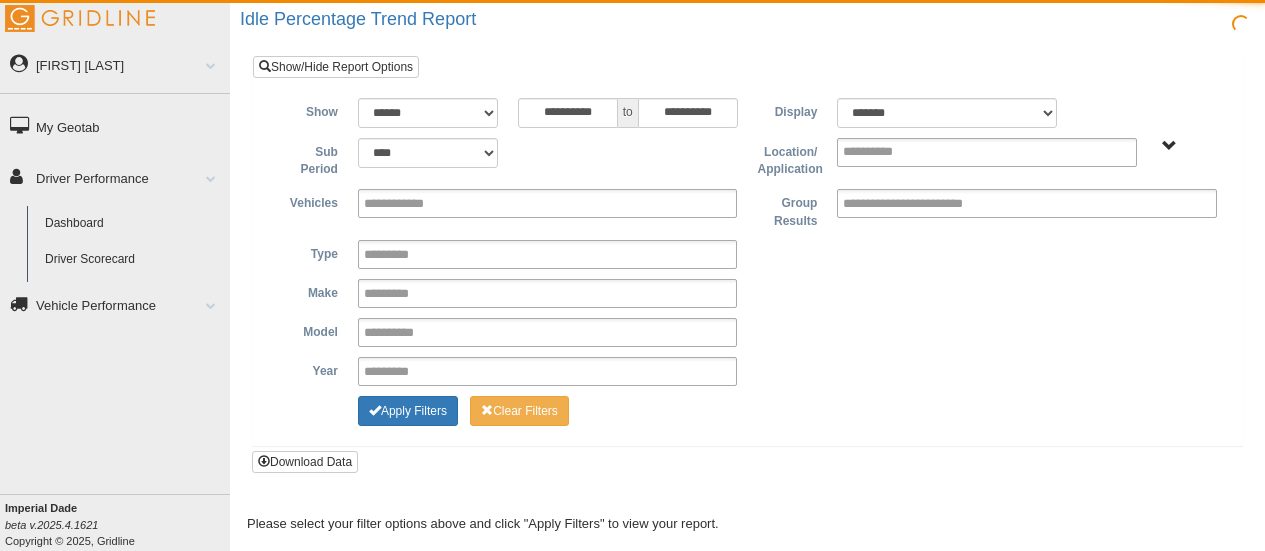 scroll, scrollTop: 0, scrollLeft: 0, axis: both 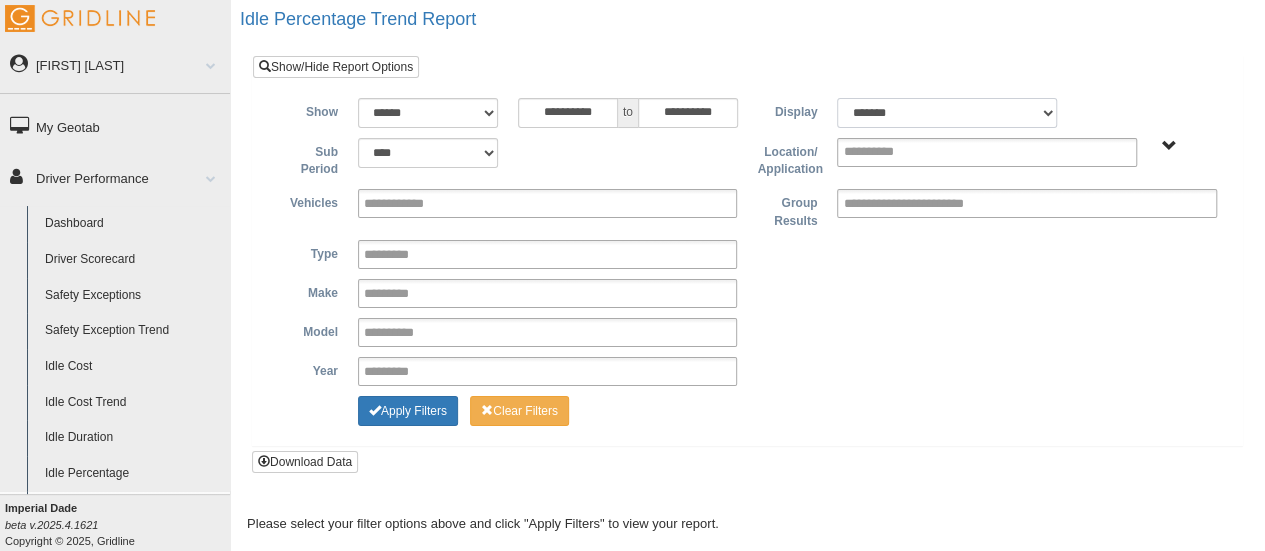 click on "*******
******" at bounding box center (947, 113) 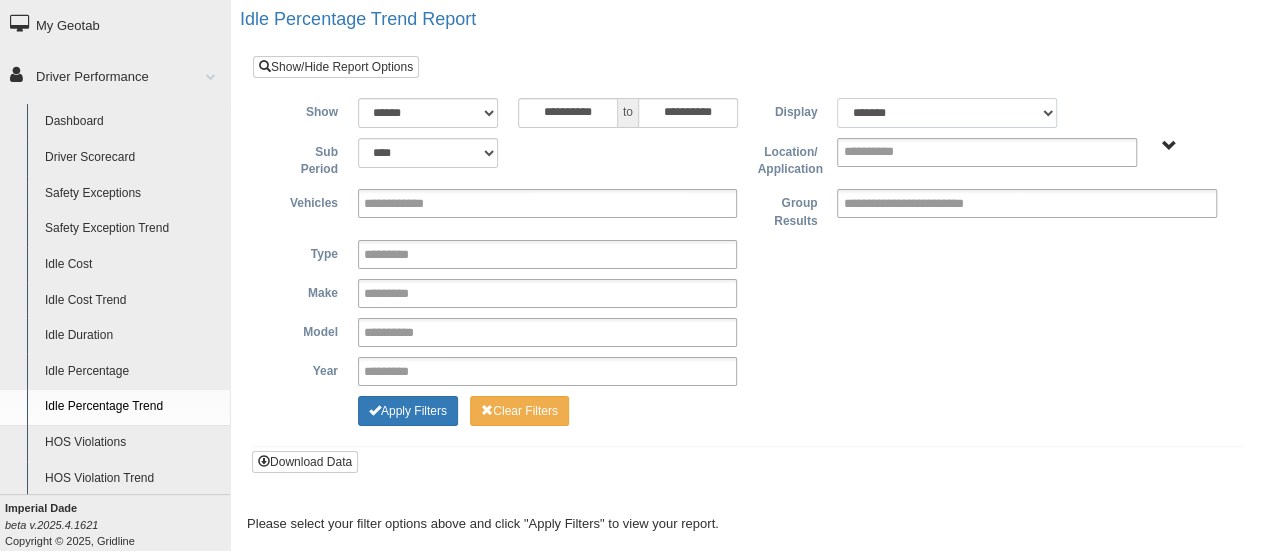 scroll, scrollTop: 200, scrollLeft: 0, axis: vertical 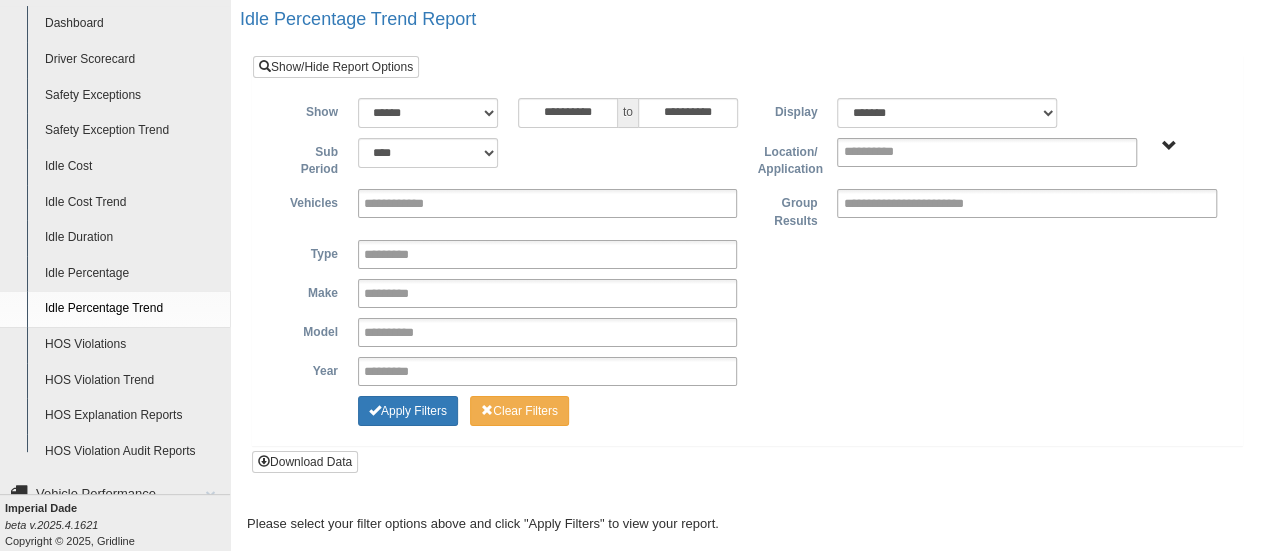 click on "Idle Percentage" at bounding box center (133, 274) 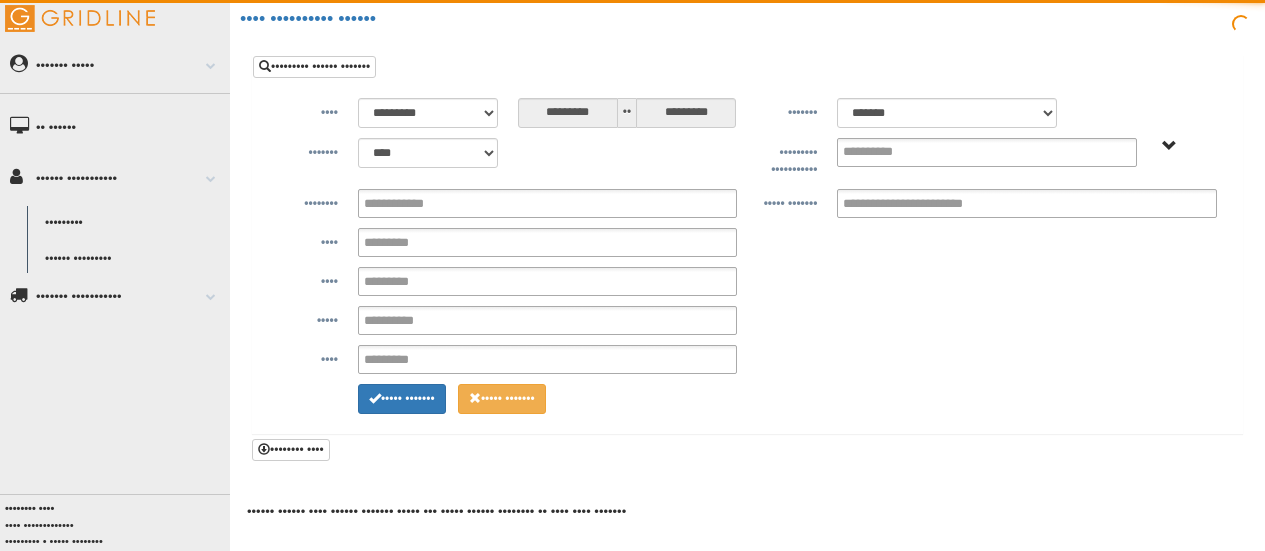 scroll, scrollTop: 0, scrollLeft: 0, axis: both 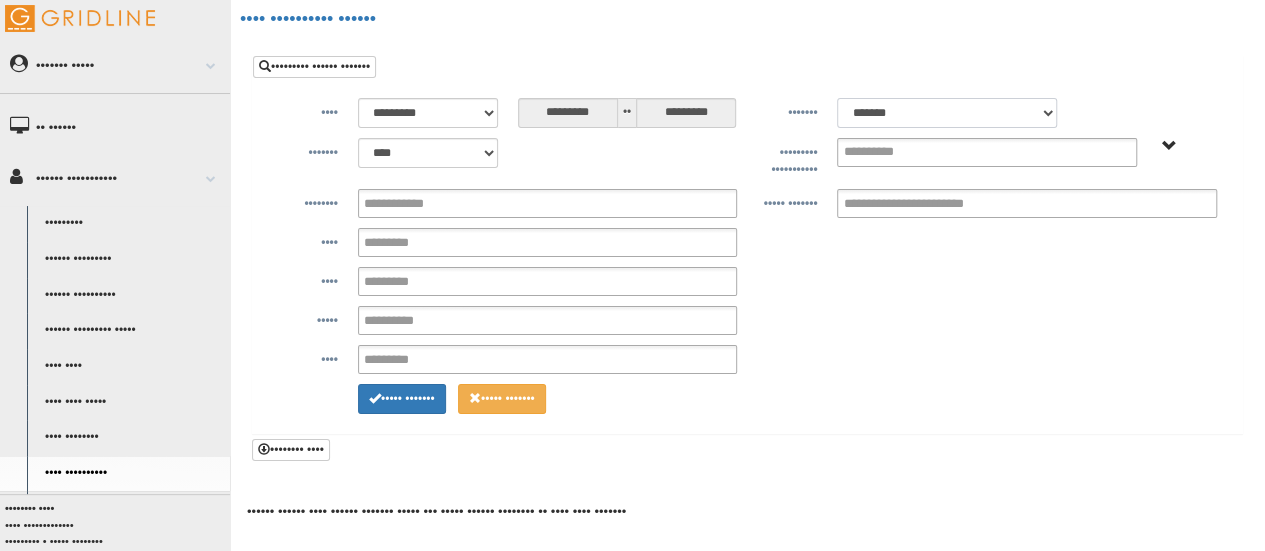 click on "*******
******" at bounding box center [947, 113] 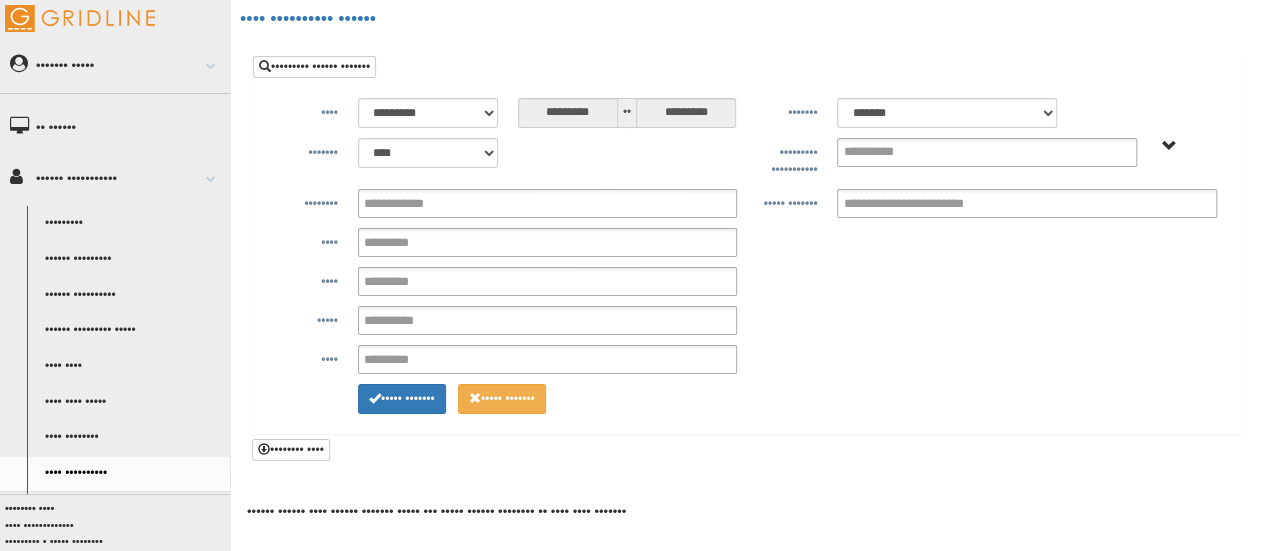 click on "**********" at bounding box center (747, 244) 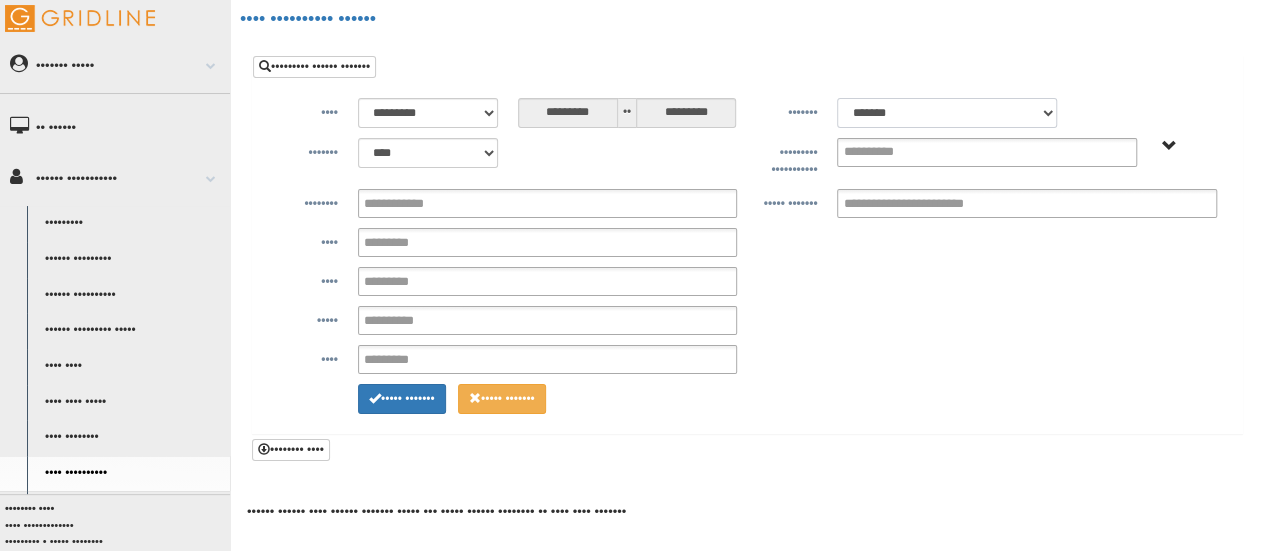 click on "*******
******" at bounding box center (947, 113) 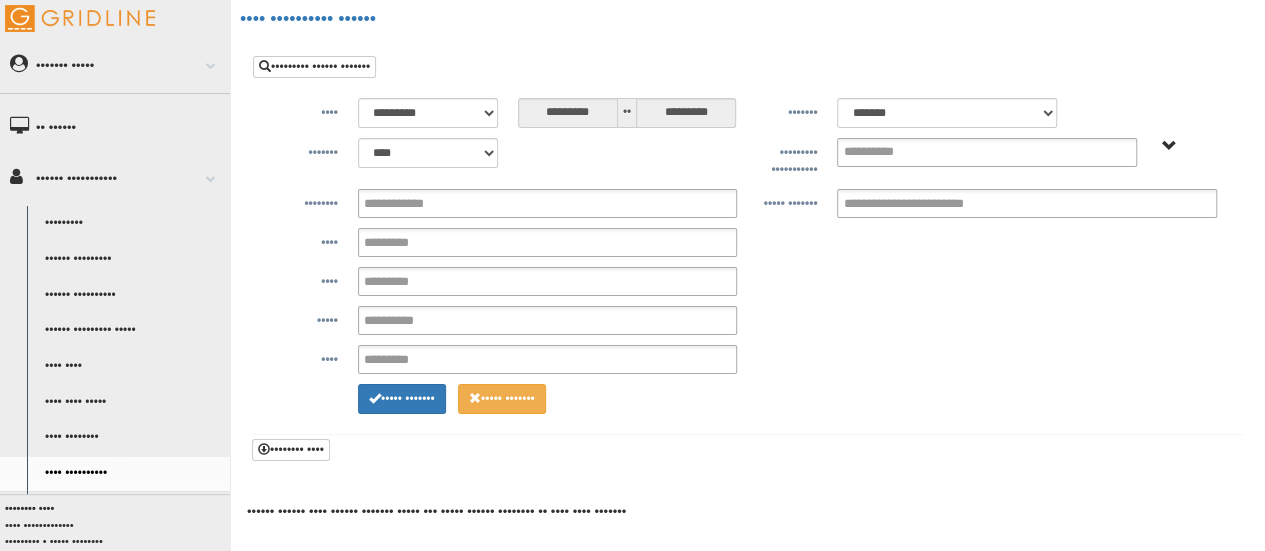 click on "**********" at bounding box center (747, 281) 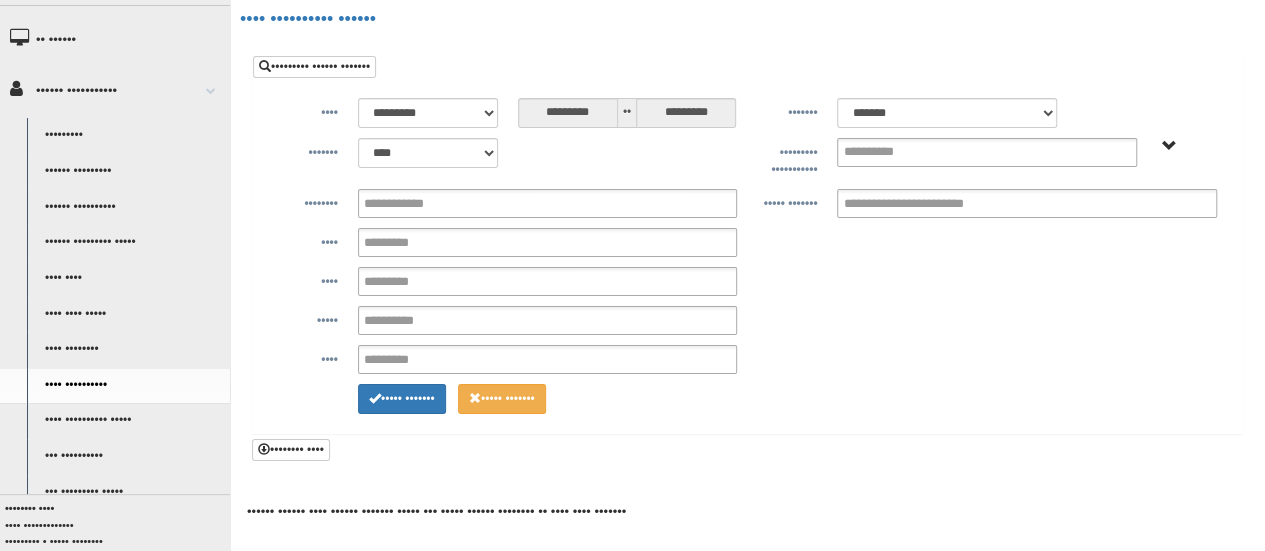 scroll, scrollTop: 200, scrollLeft: 0, axis: vertical 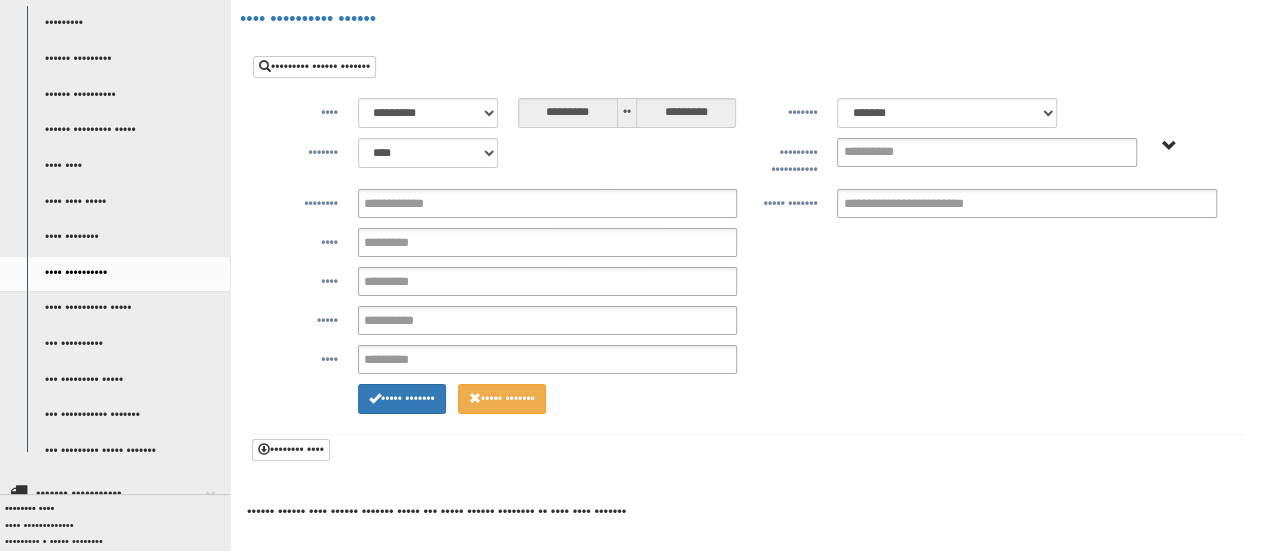 click on "Idle Percentage Trend" at bounding box center (133, 309) 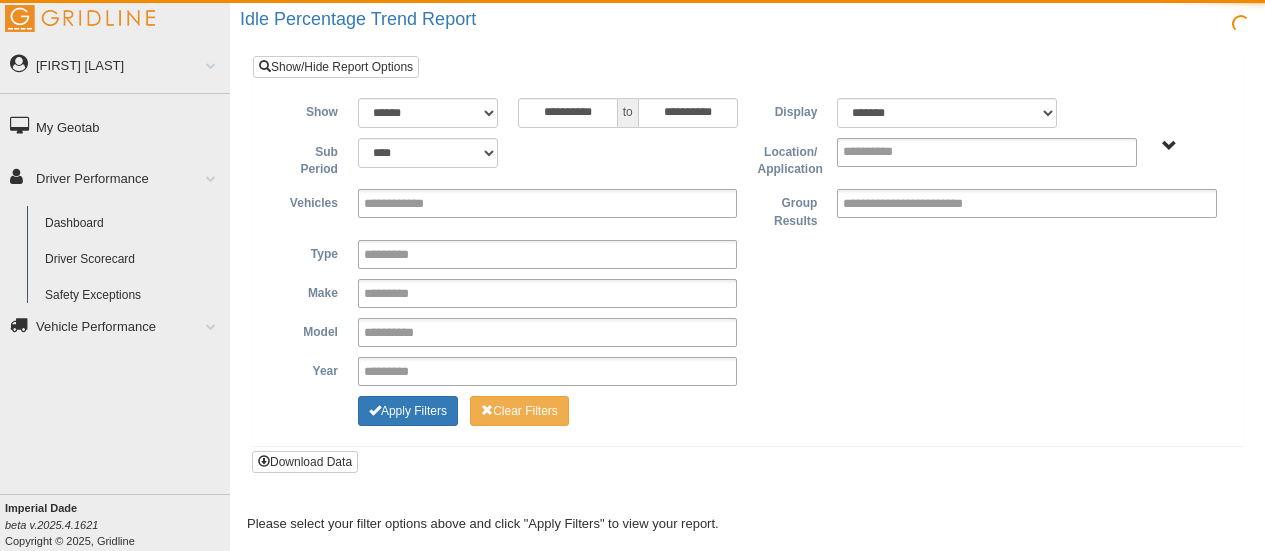 scroll, scrollTop: 0, scrollLeft: 0, axis: both 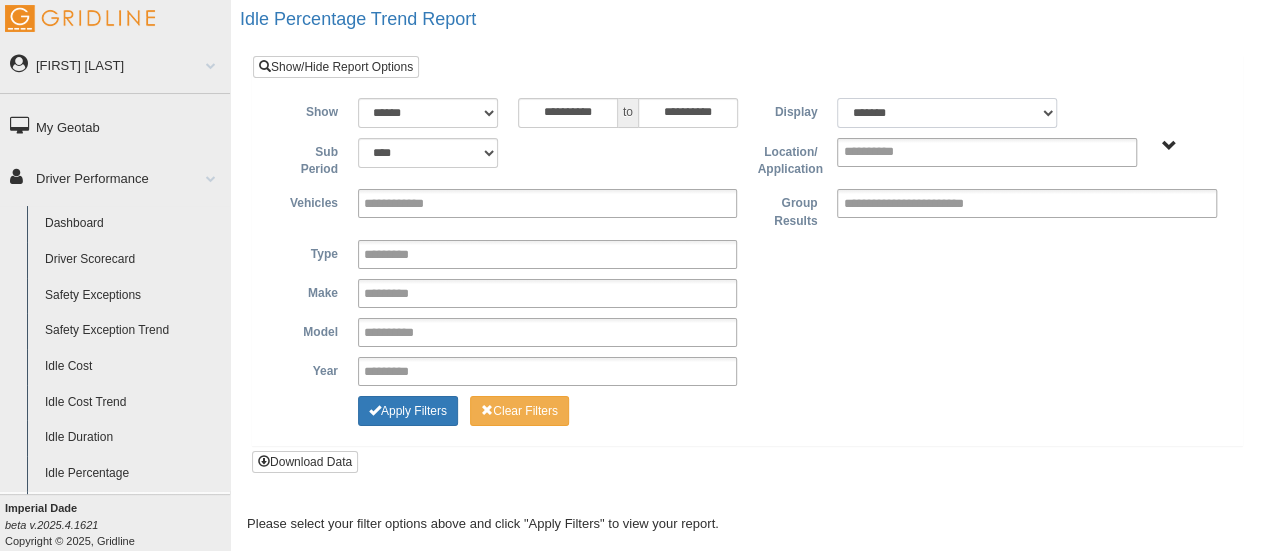 click on "*******
******" at bounding box center (947, 113) 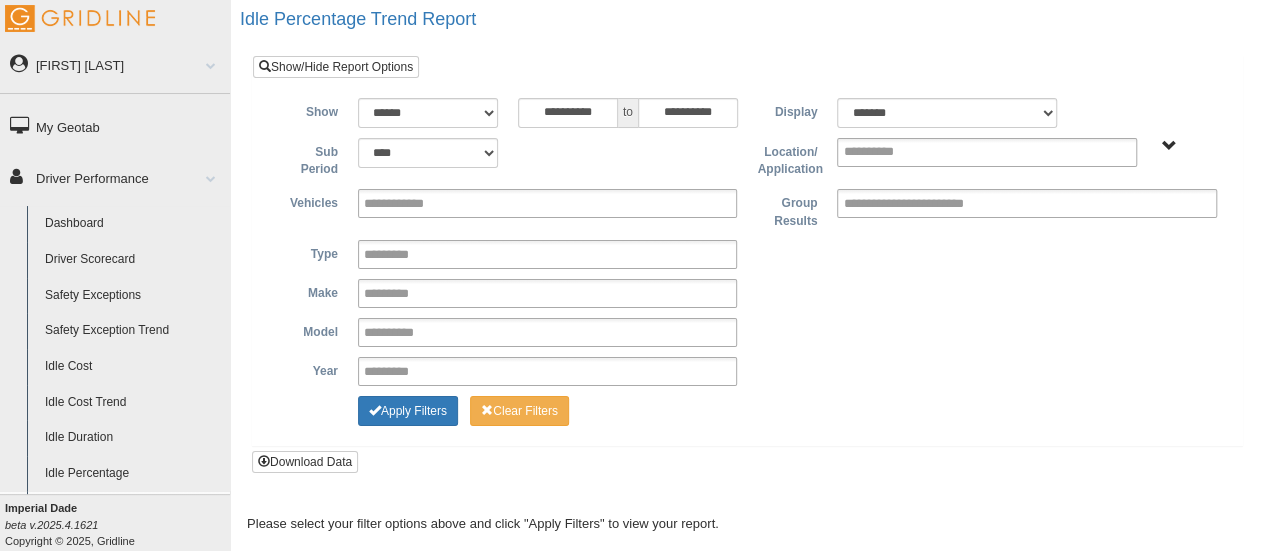 click on "**********" at bounding box center (747, 267) 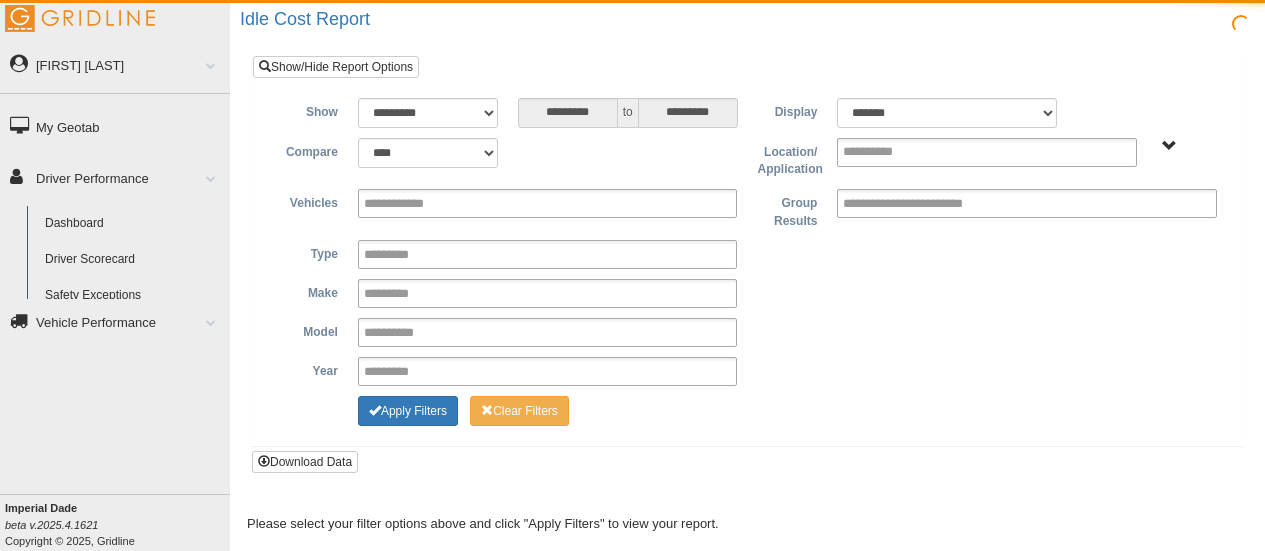 scroll, scrollTop: 0, scrollLeft: 0, axis: both 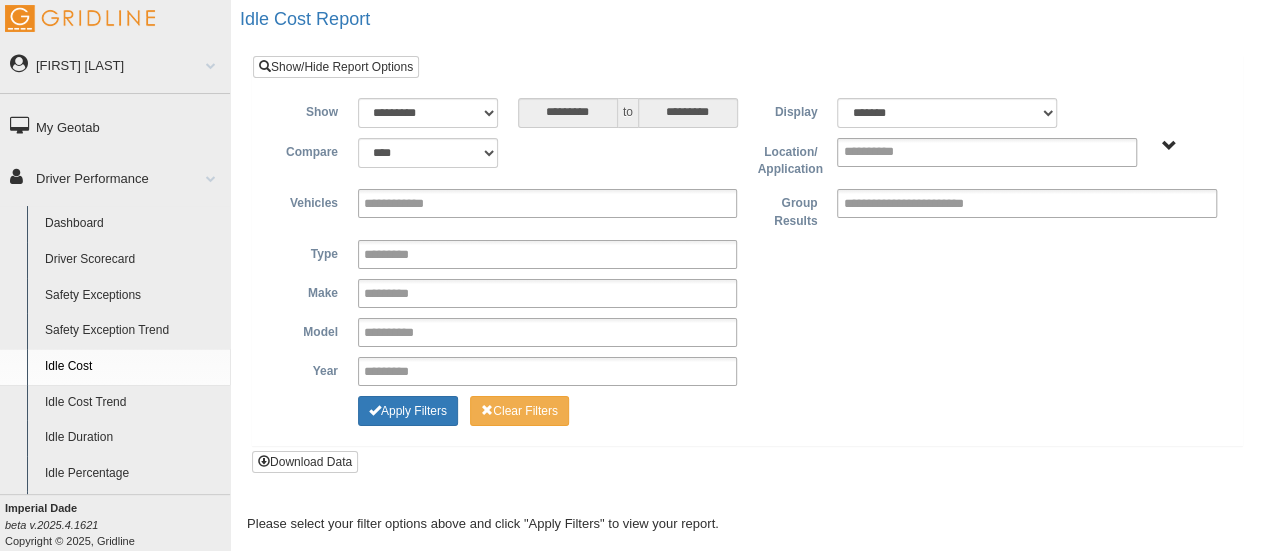 click on "Idle Cost Trend" at bounding box center (133, 403) 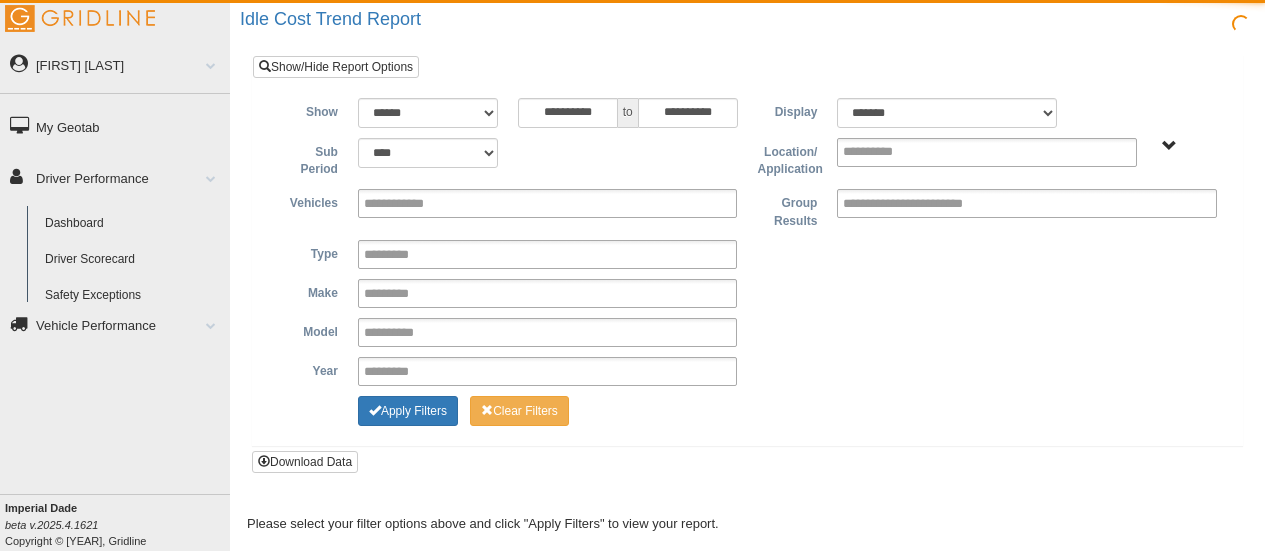 scroll, scrollTop: 0, scrollLeft: 0, axis: both 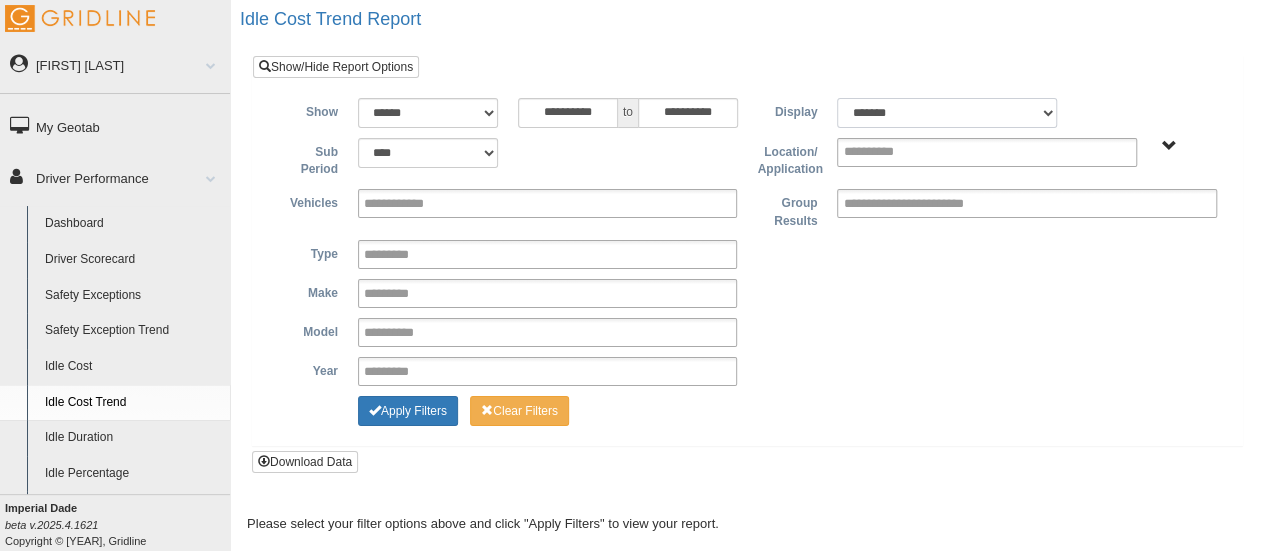 click on "*******
******" at bounding box center [947, 113] 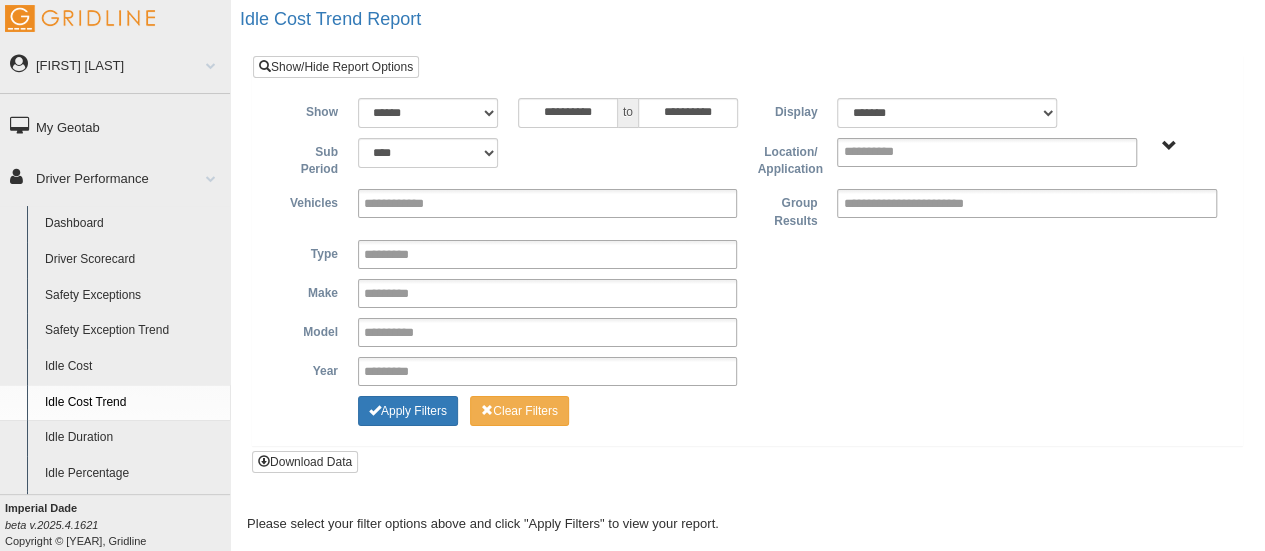 click on "**********" at bounding box center [747, 251] 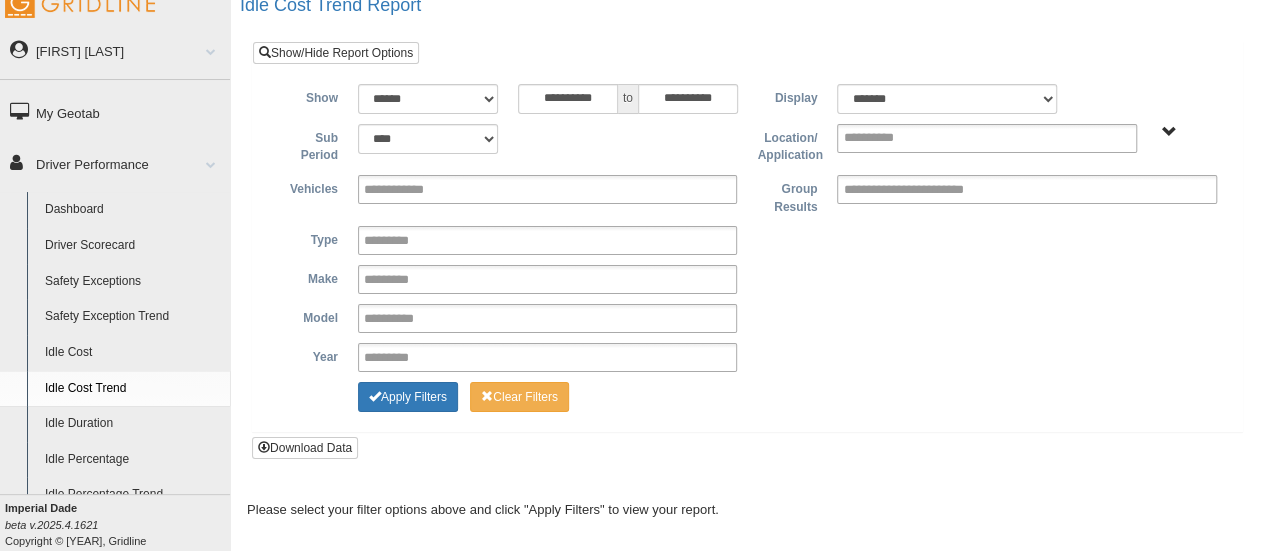scroll, scrollTop: 18, scrollLeft: 0, axis: vertical 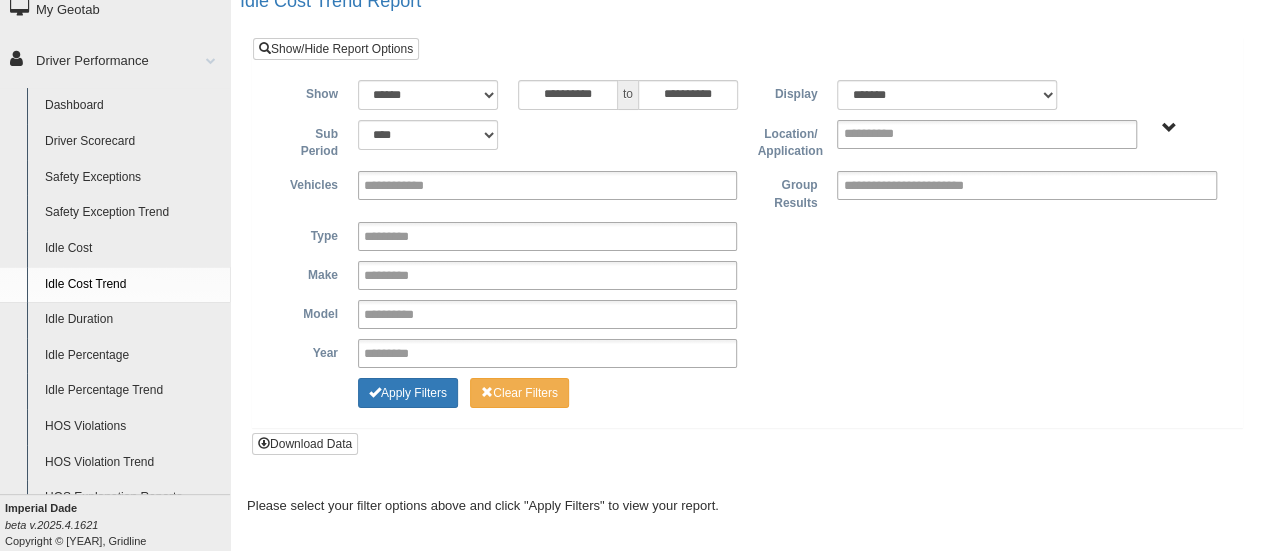 click on "Idle Percentage" at bounding box center [133, 356] 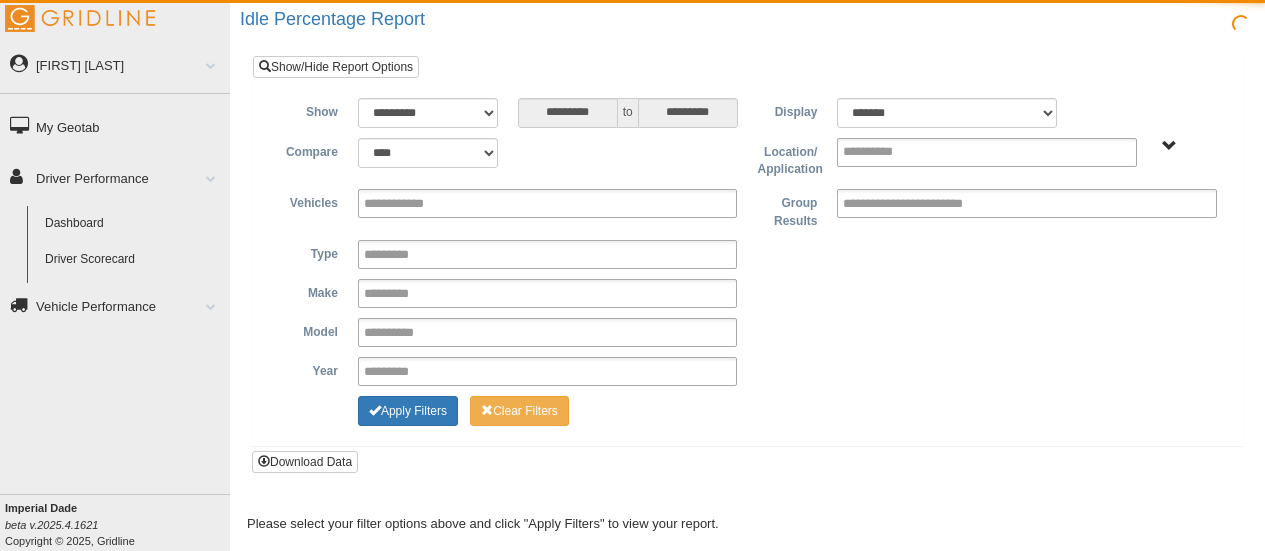 scroll, scrollTop: 0, scrollLeft: 0, axis: both 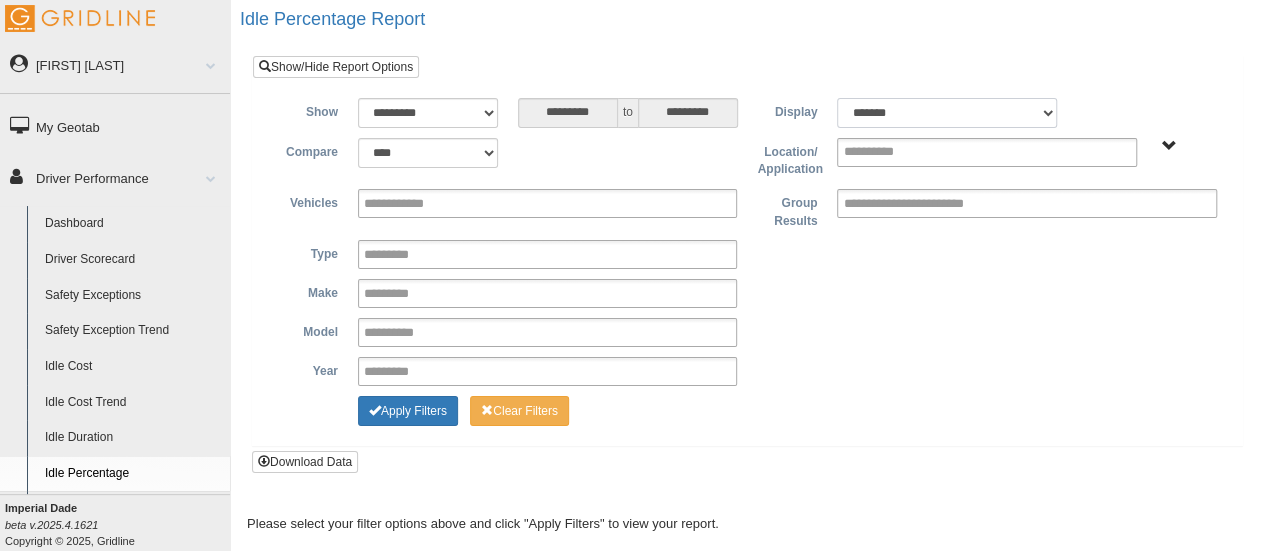 click on "*******
******" at bounding box center [947, 113] 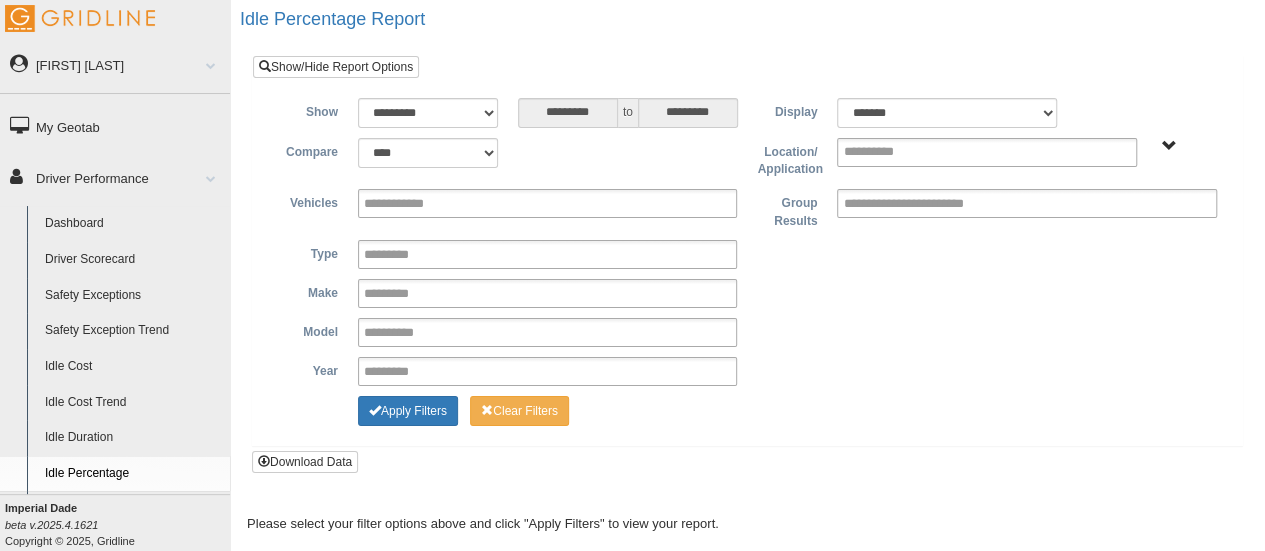 click on "**********" at bounding box center [747, 264] 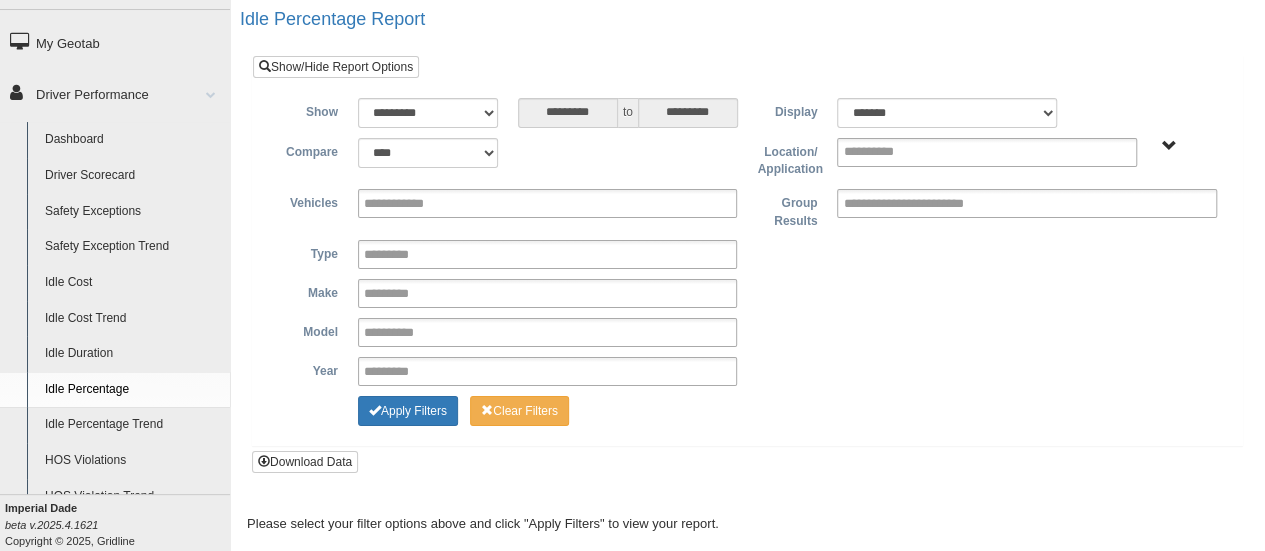 scroll, scrollTop: 200, scrollLeft: 0, axis: vertical 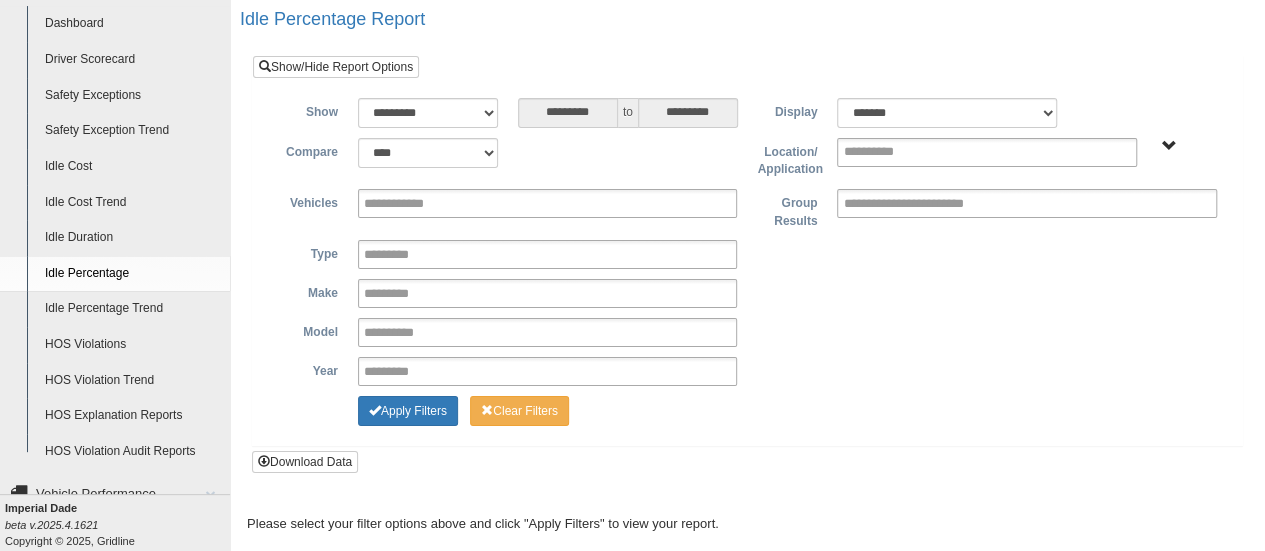 click on "Idle Percentage Trend" at bounding box center [133, 309] 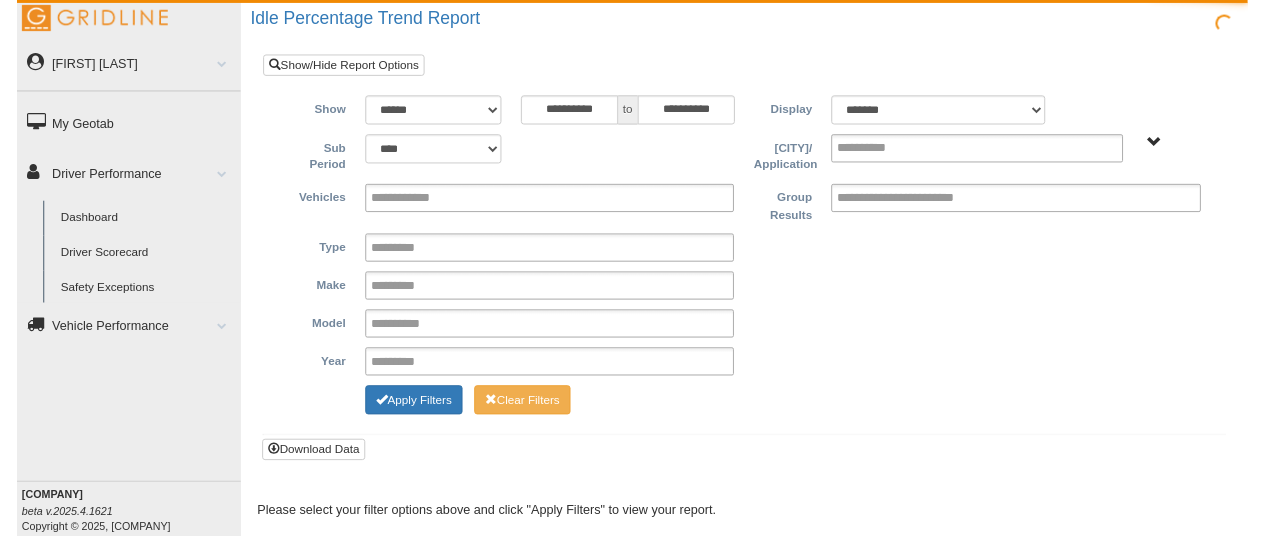 scroll, scrollTop: 0, scrollLeft: 0, axis: both 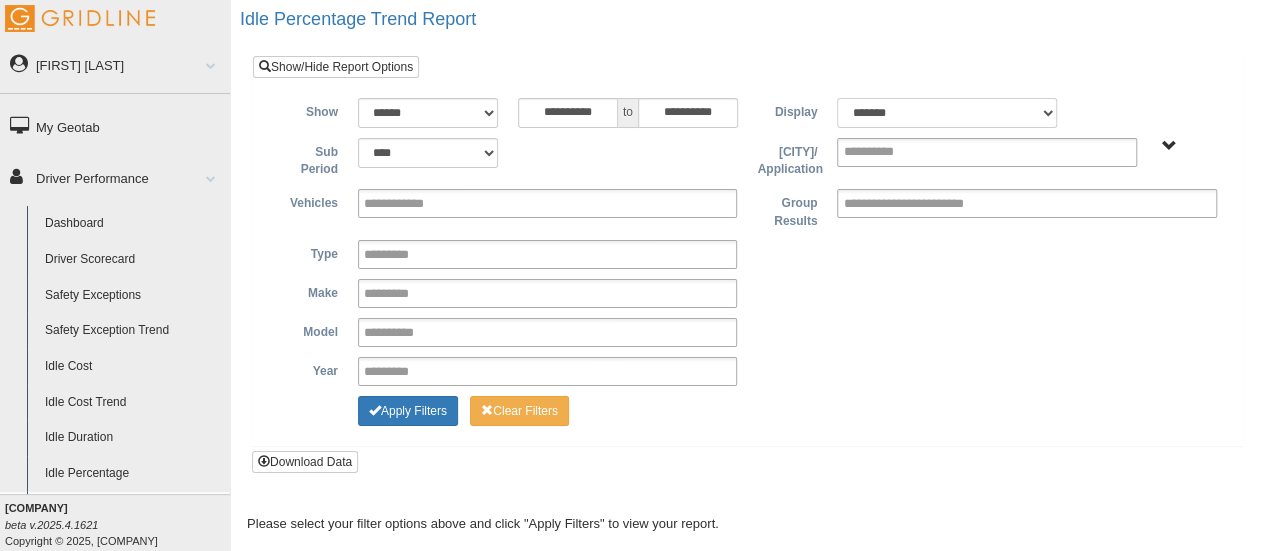 click on "*******
******" at bounding box center [947, 113] 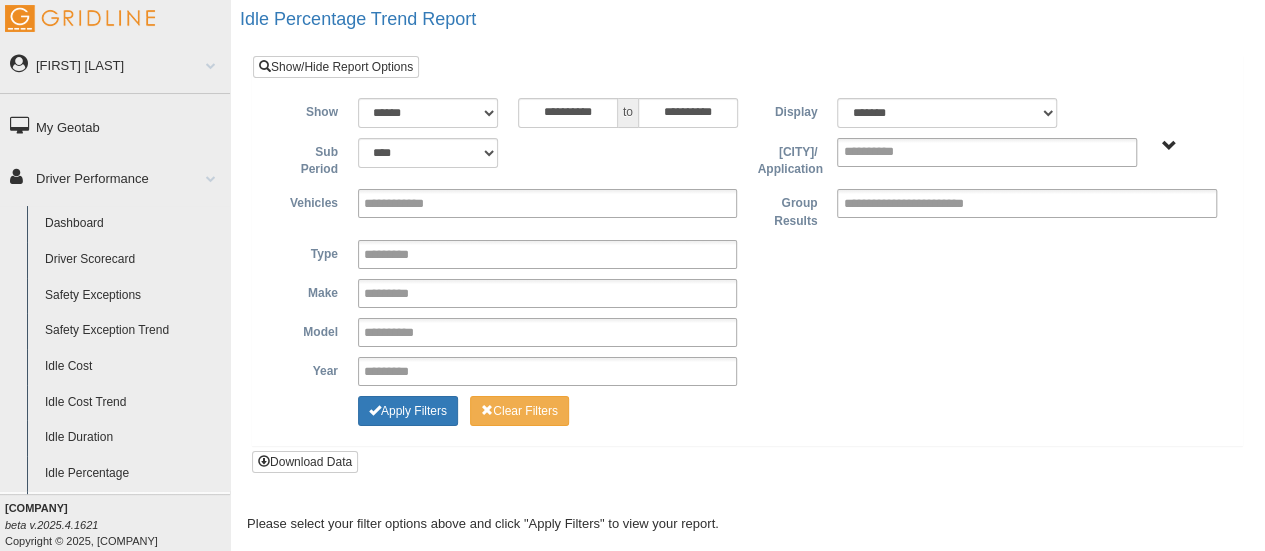 click on "**********" at bounding box center (747, 251) 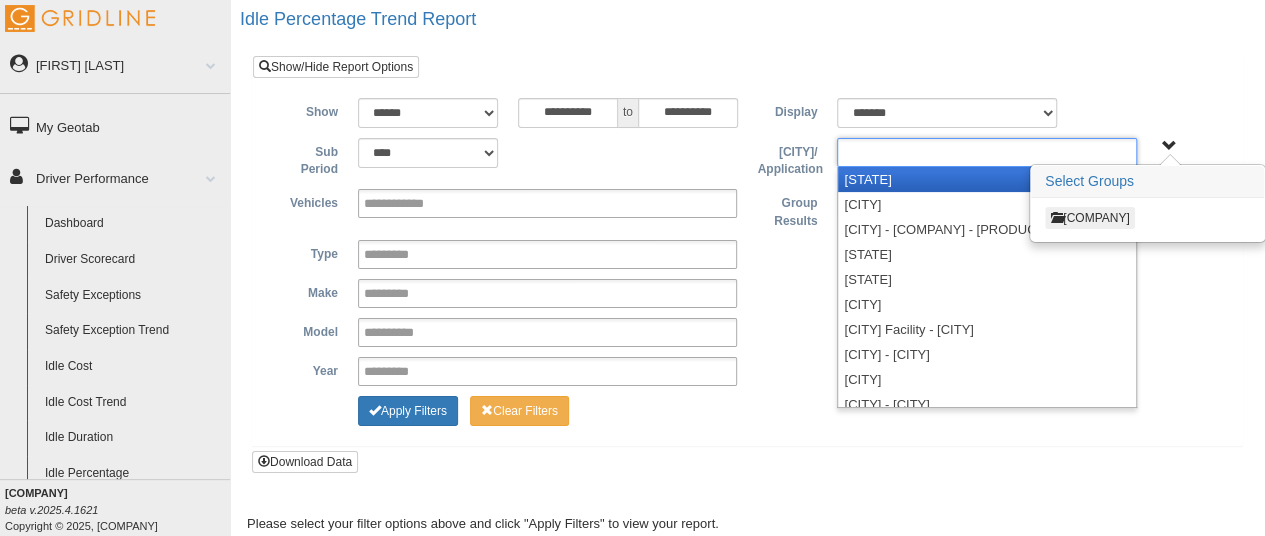 click at bounding box center [987, 152] 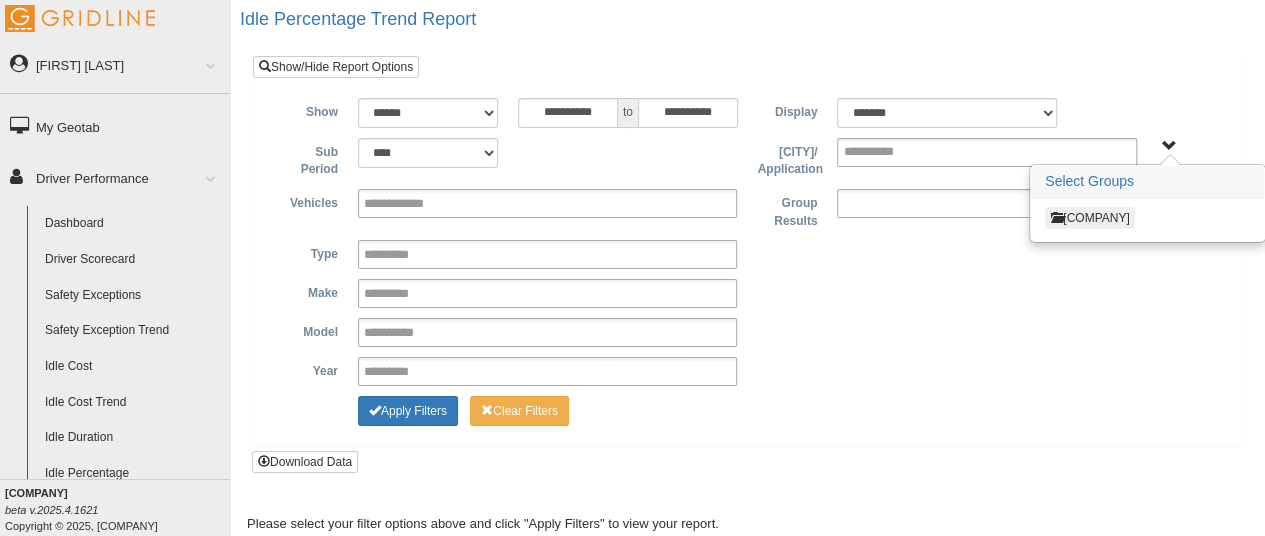 click at bounding box center [930, 203] 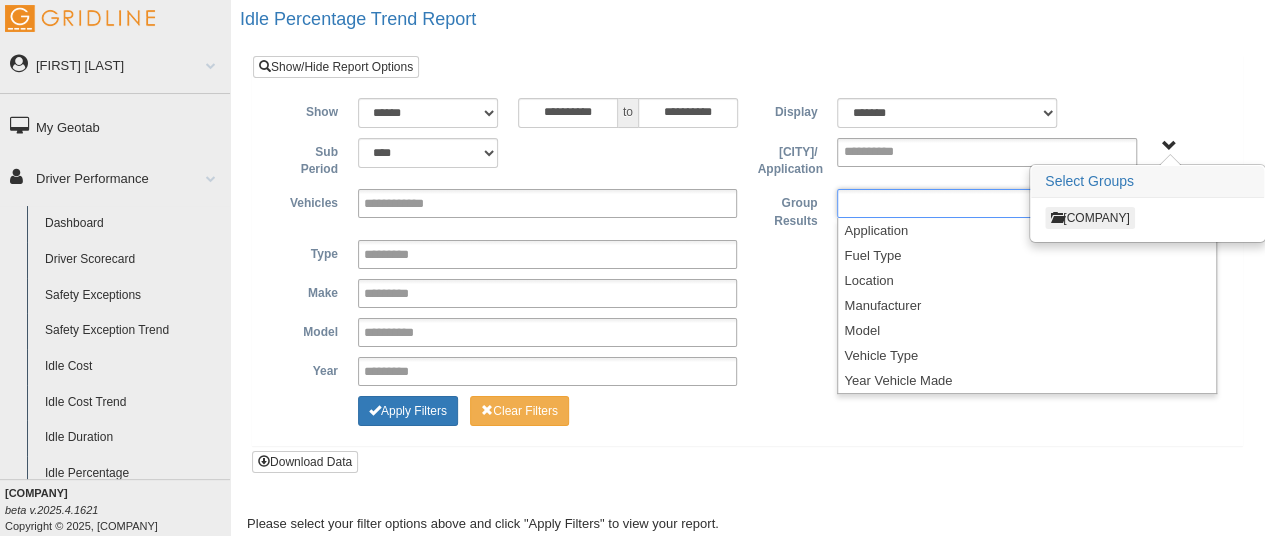 click on "**********" at bounding box center [747, 254] 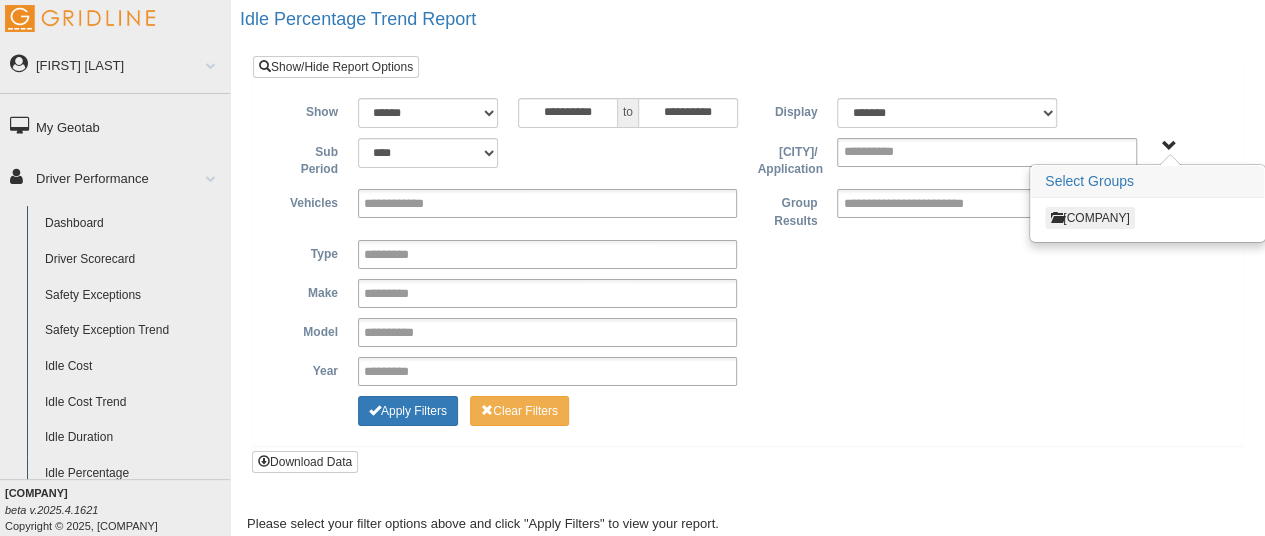 click on "**********" at bounding box center (747, 254) 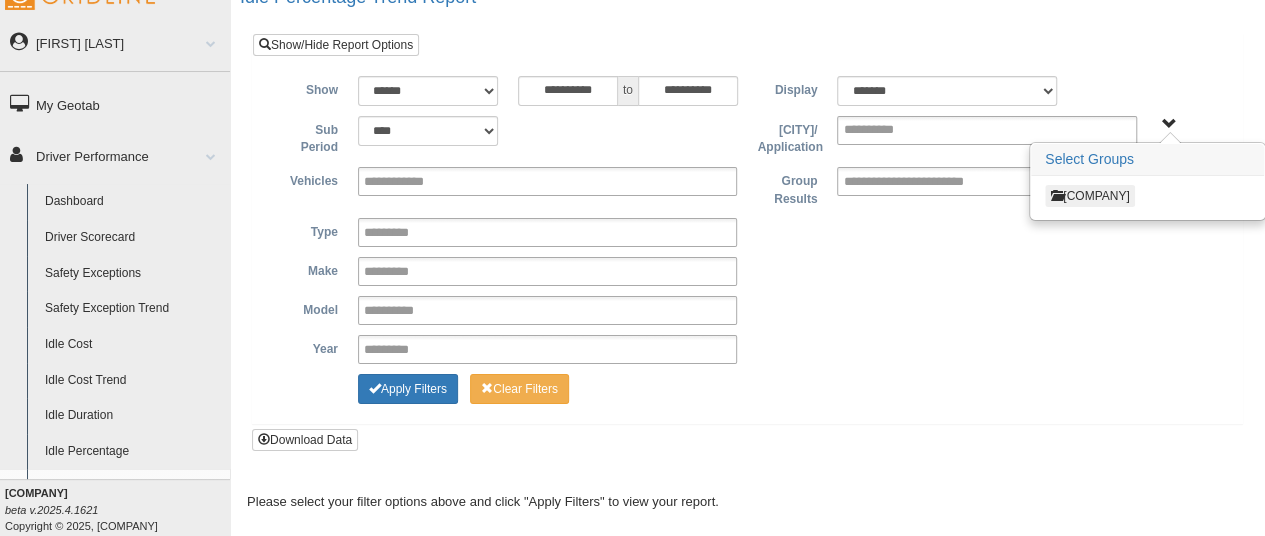 scroll, scrollTop: 34, scrollLeft: 0, axis: vertical 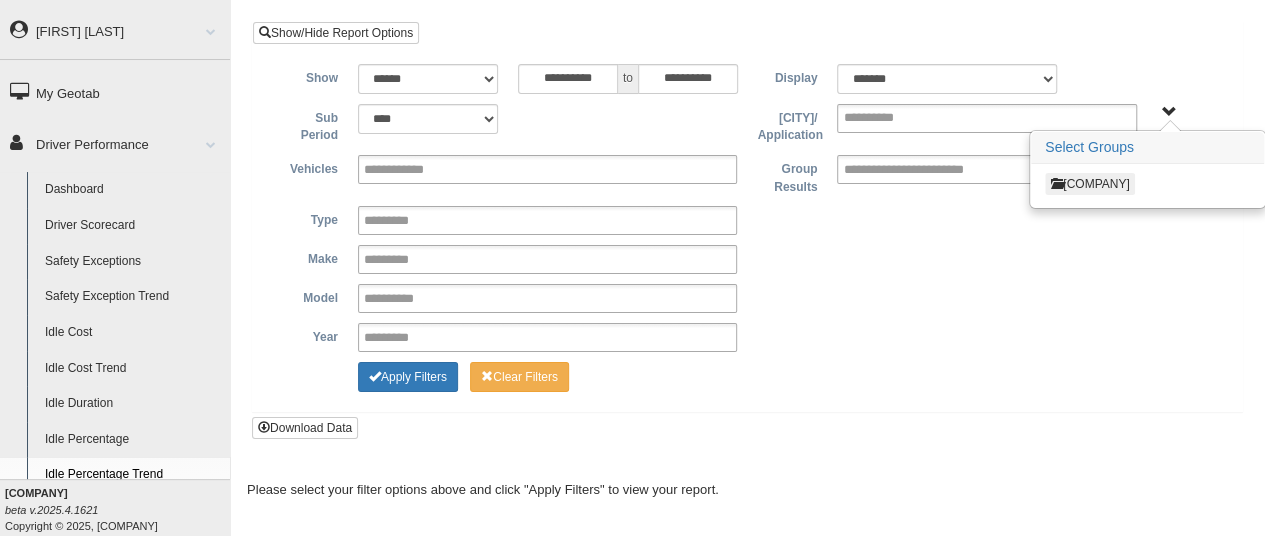 click on "Imperial Dade
Select Groups  Imperial Dade" at bounding box center [1187, 111] 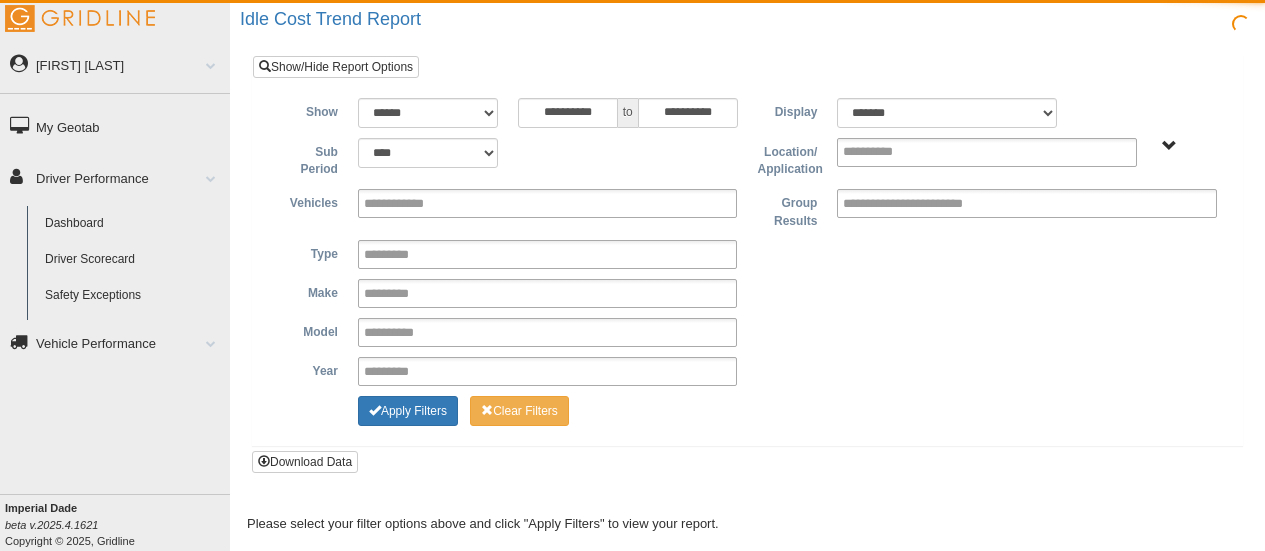 scroll, scrollTop: 0, scrollLeft: 0, axis: both 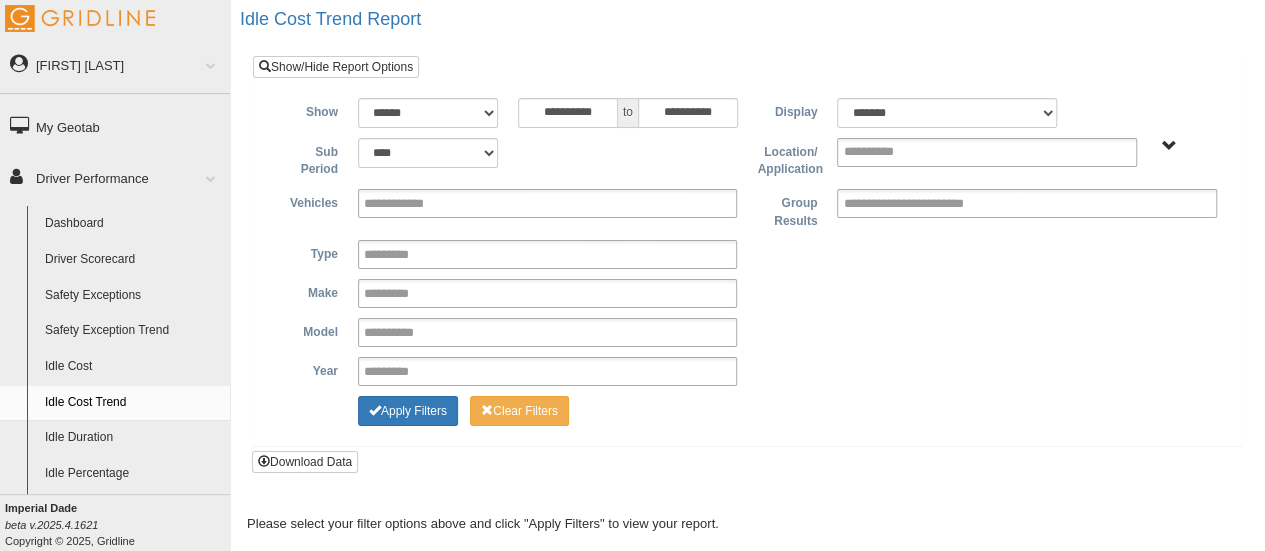 click on "Idle Percentage" at bounding box center (133, 474) 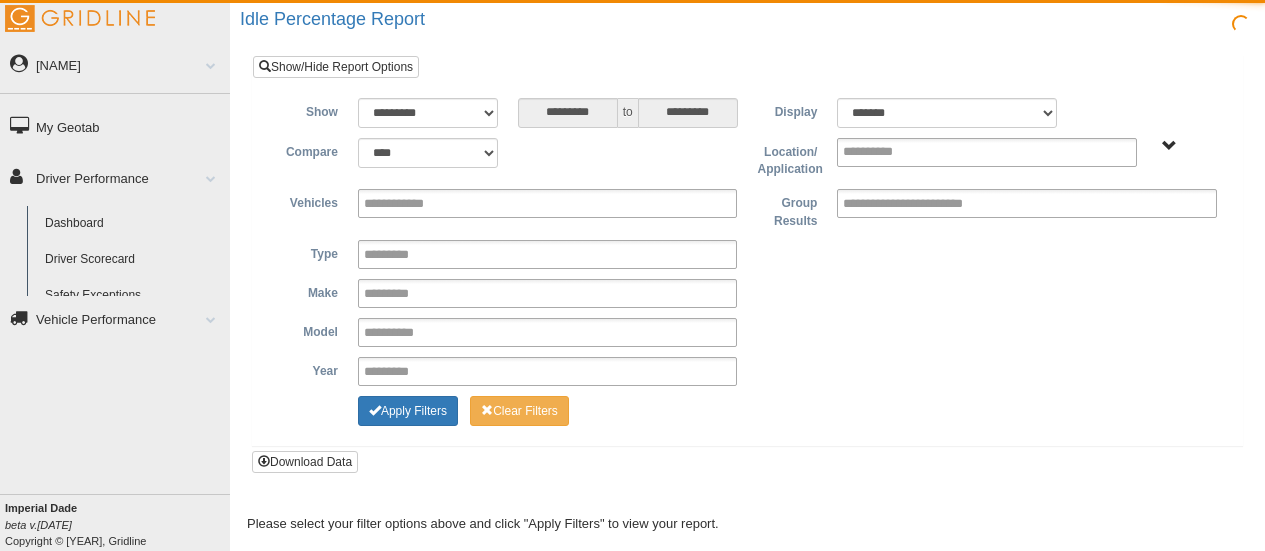 scroll, scrollTop: 0, scrollLeft: 0, axis: both 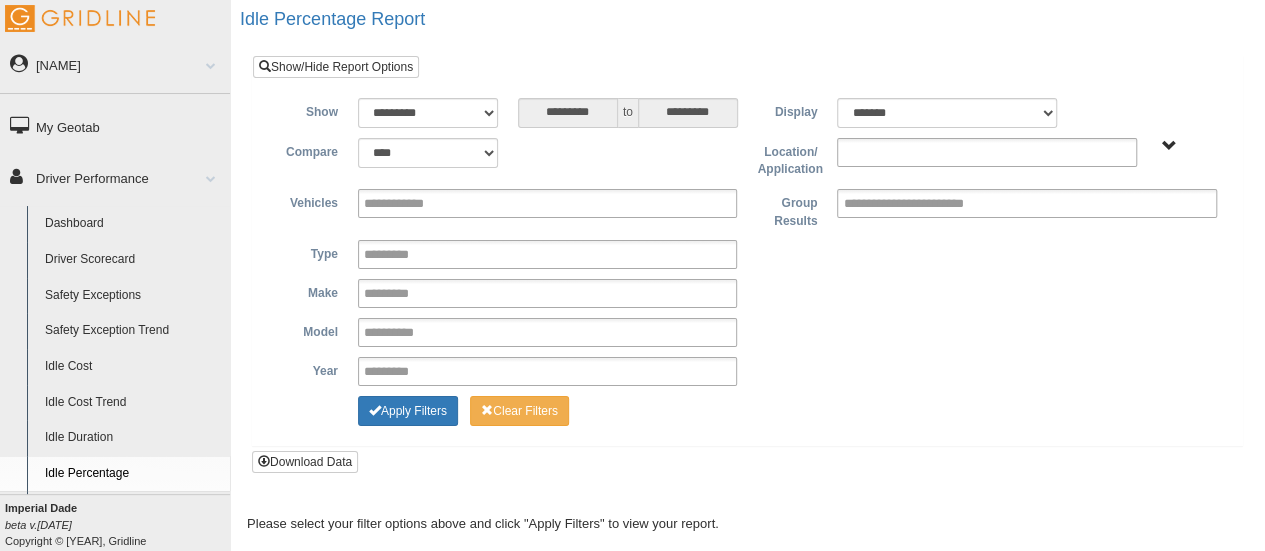 click at bounding box center (987, 152) 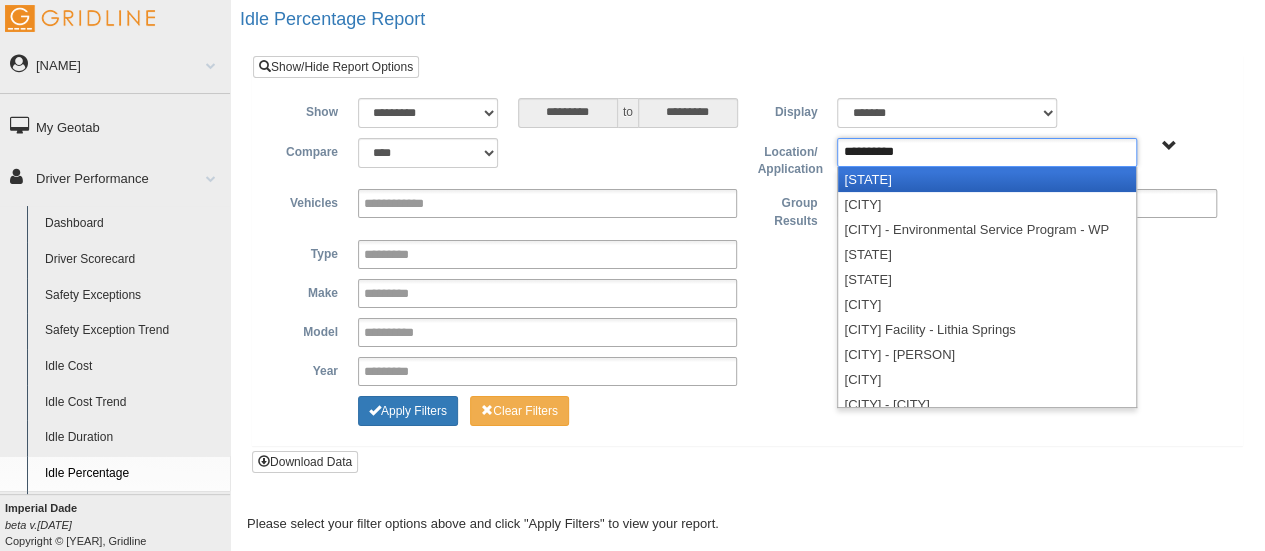 click on "**********" at bounding box center [747, 113] 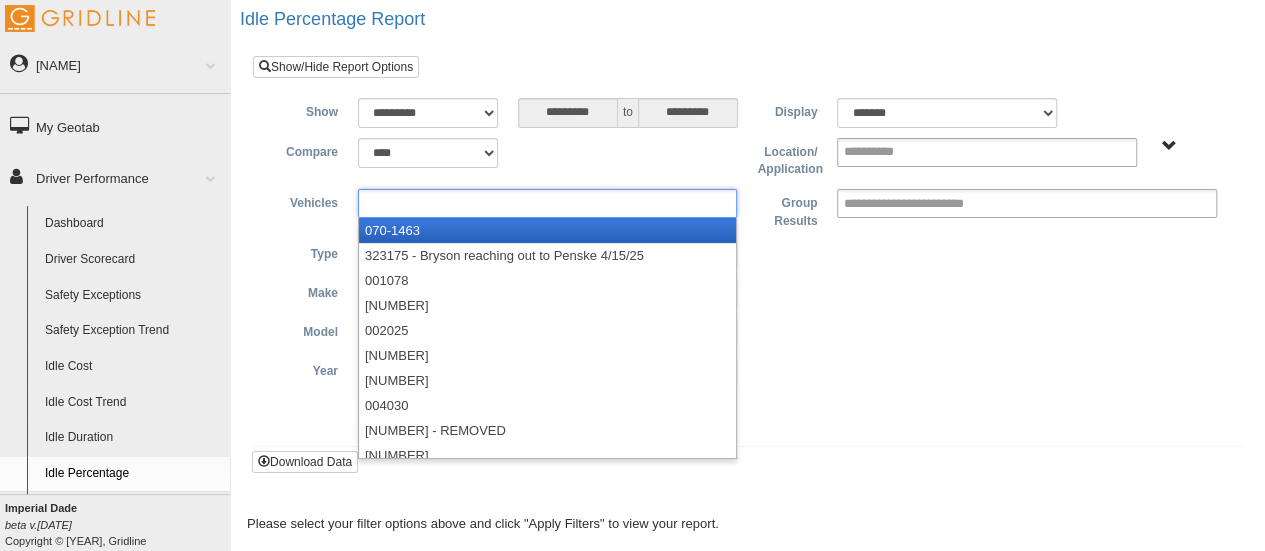 click at bounding box center [409, 203] 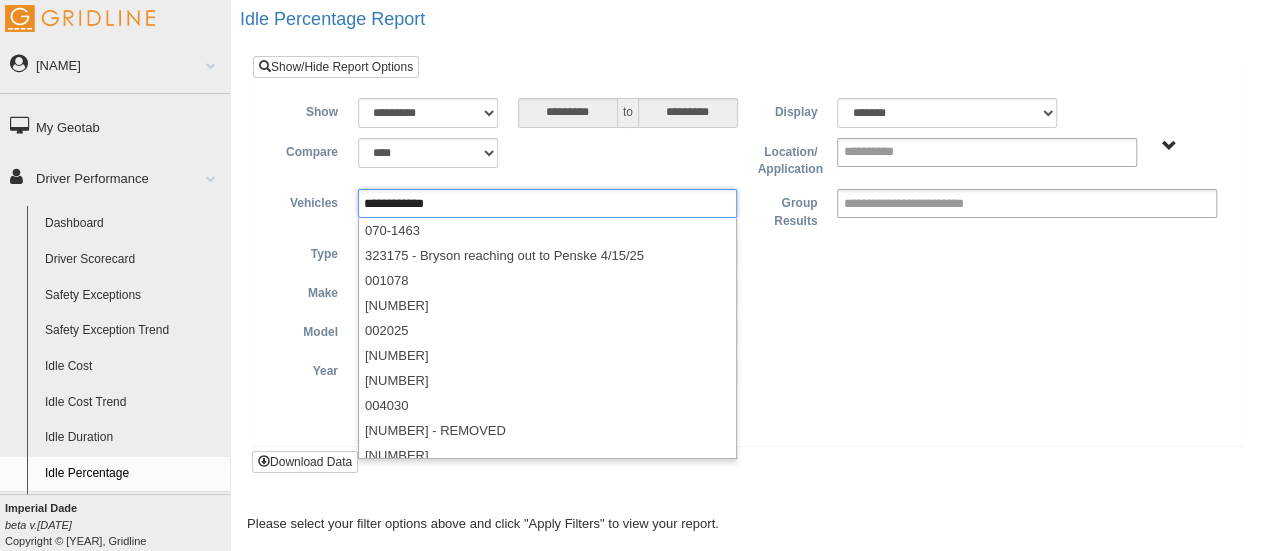 click on "••••" at bounding box center (308, 201) 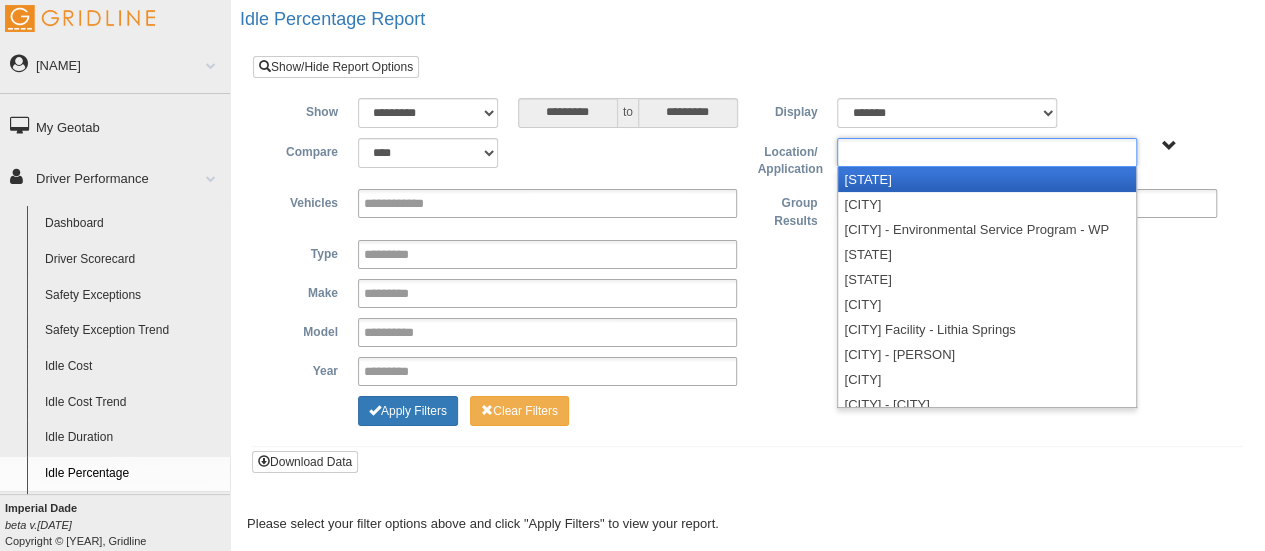 click at bounding box center (987, 152) 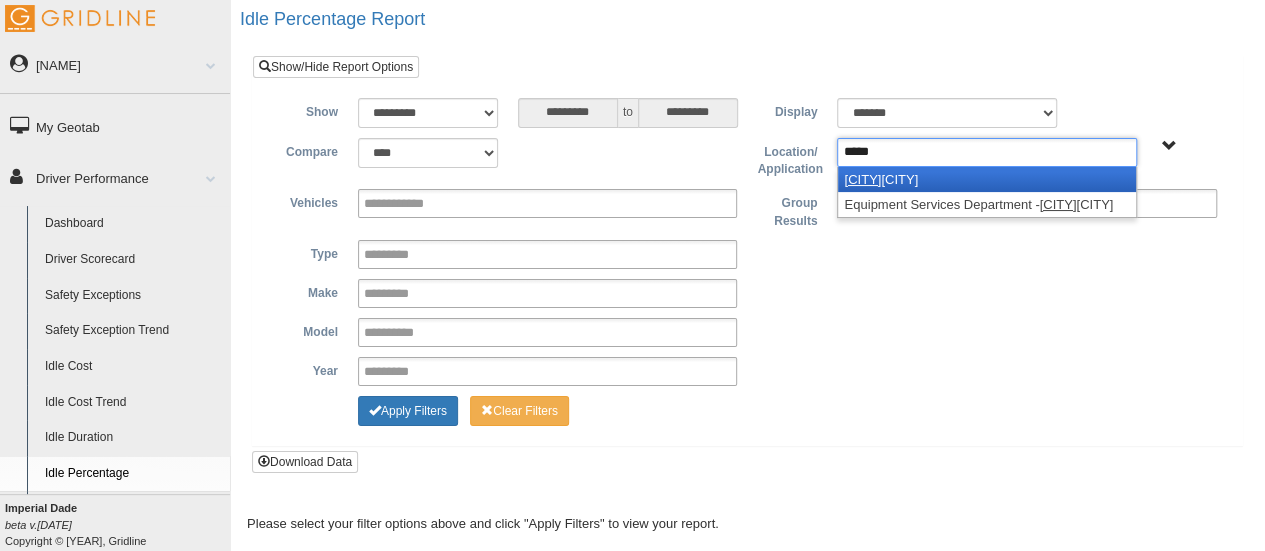 type on "*****" 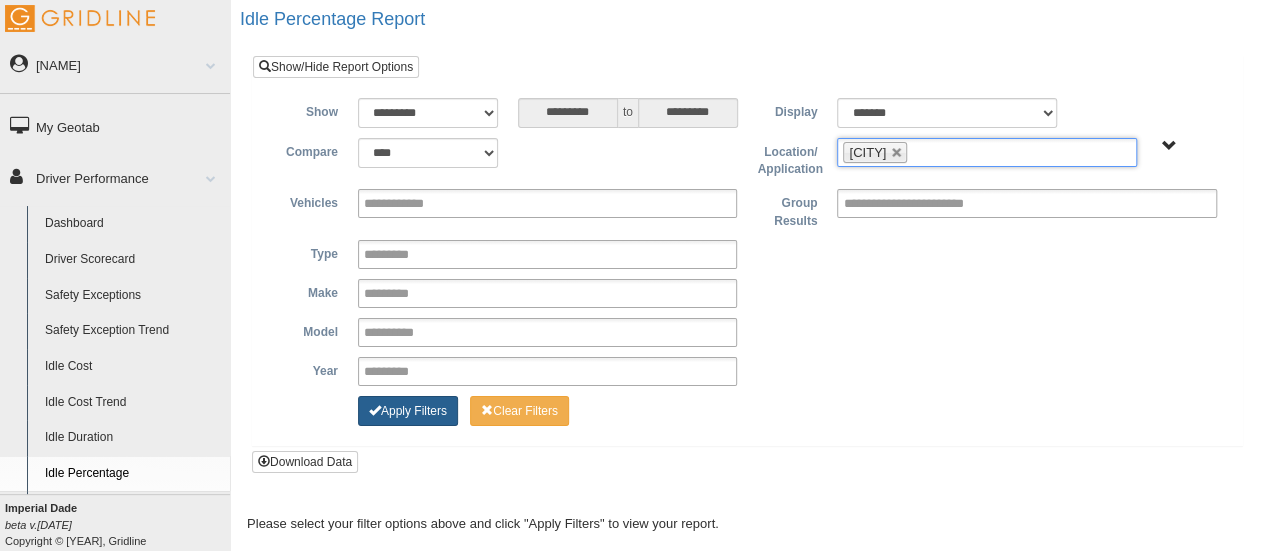 click on "Apply Filters" at bounding box center (408, 411) 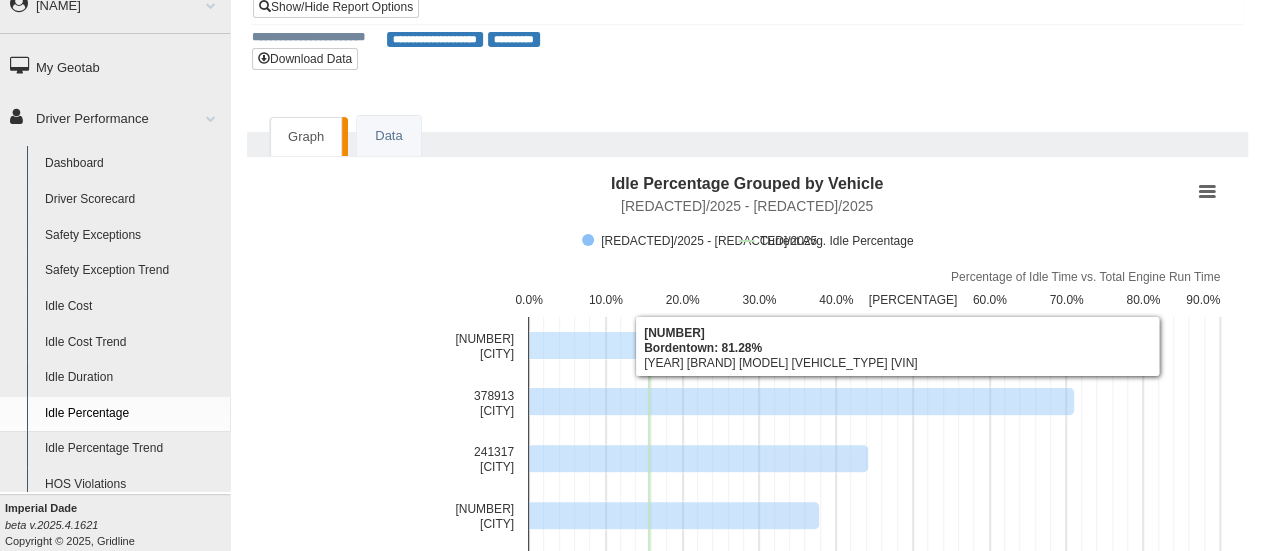 scroll, scrollTop: 0, scrollLeft: 0, axis: both 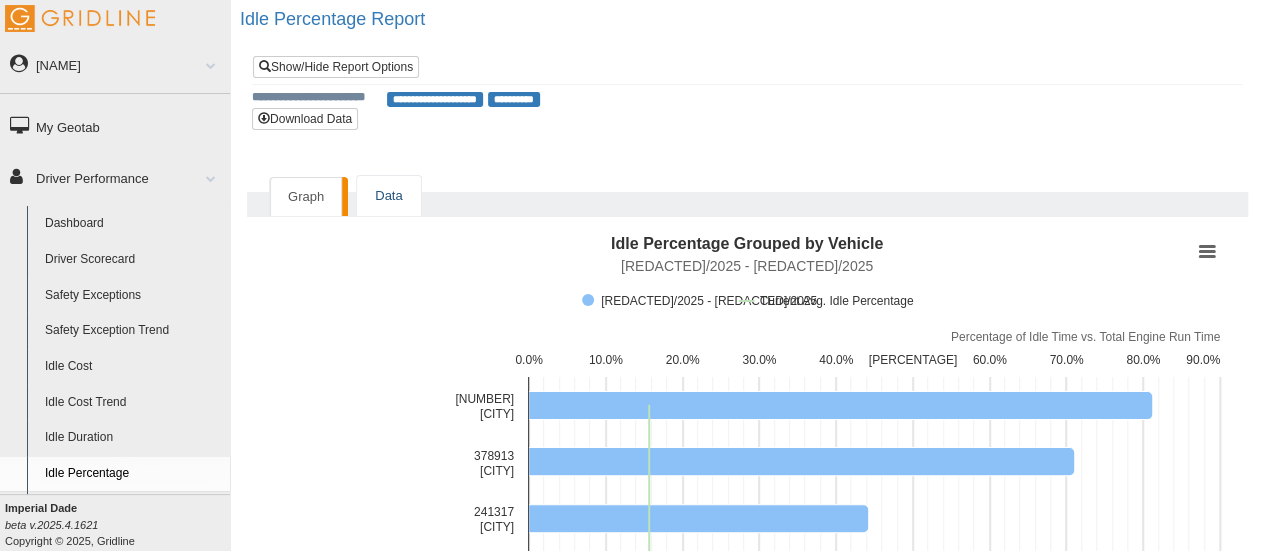 click on "Data" at bounding box center [388, 196] 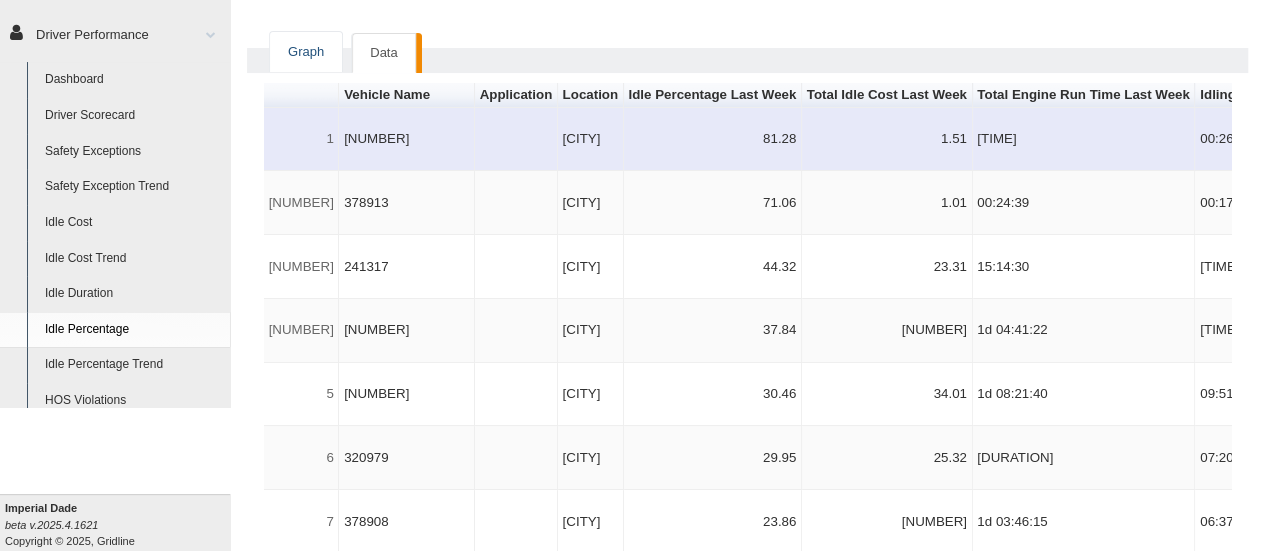 scroll, scrollTop: 100, scrollLeft: 0, axis: vertical 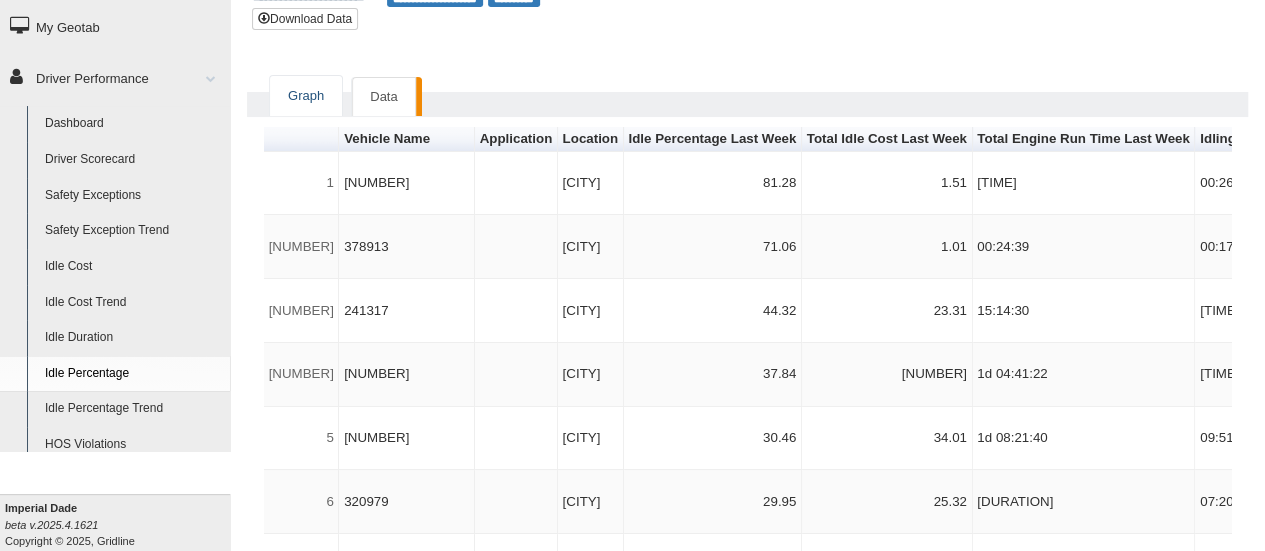 click on "Graph" at bounding box center (306, 96) 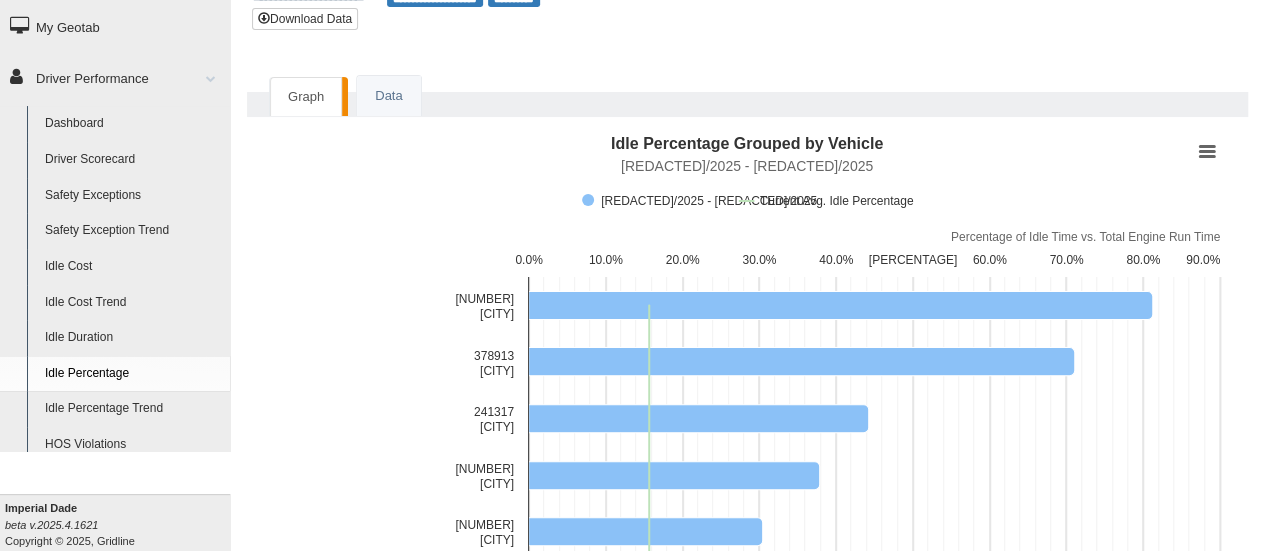 click on "Idle Duration" at bounding box center (133, 338) 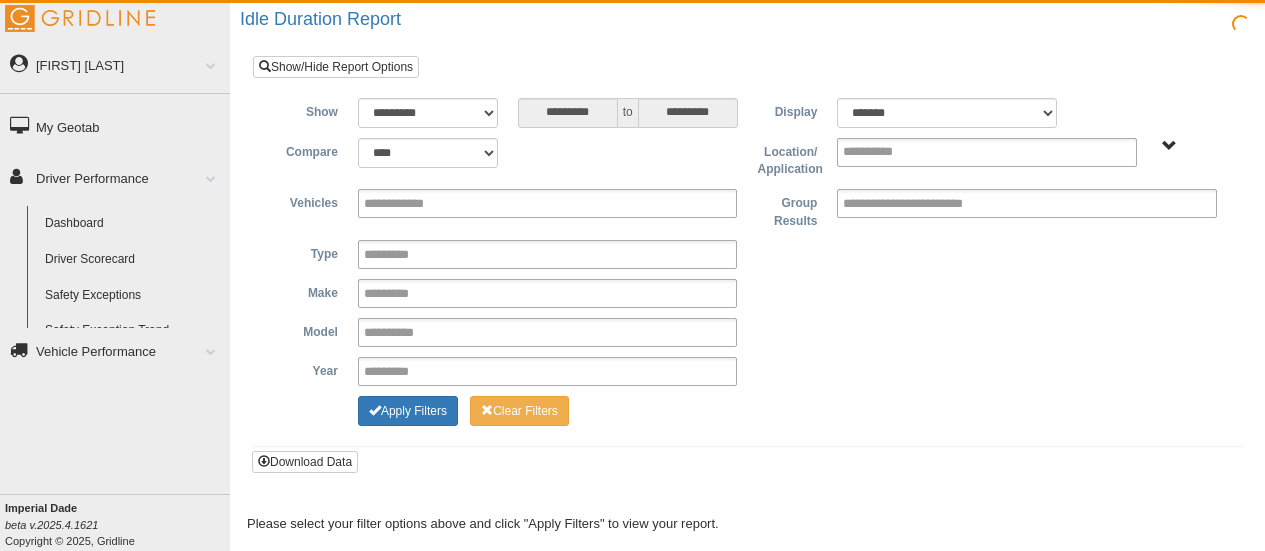 scroll, scrollTop: 0, scrollLeft: 0, axis: both 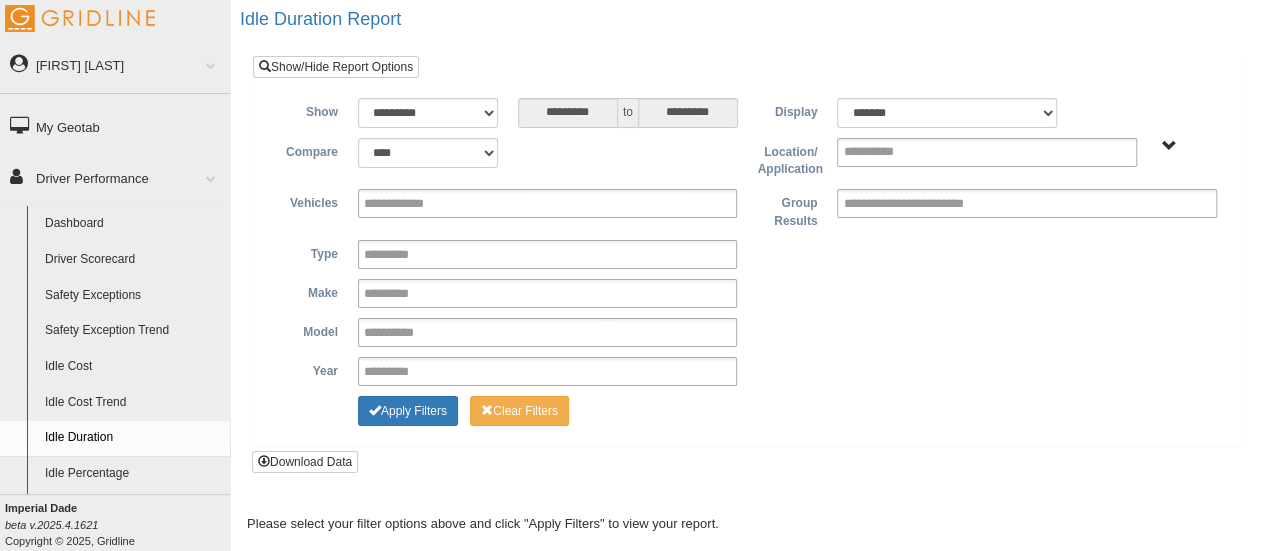 click on "Safety Exceptions" at bounding box center (133, 296) 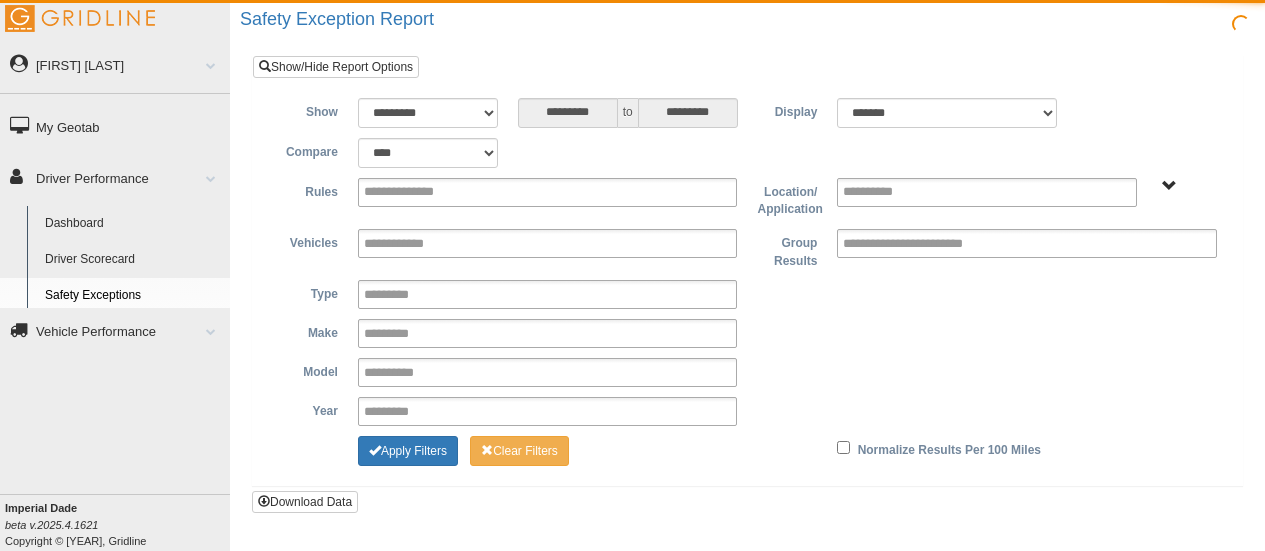 scroll, scrollTop: 0, scrollLeft: 0, axis: both 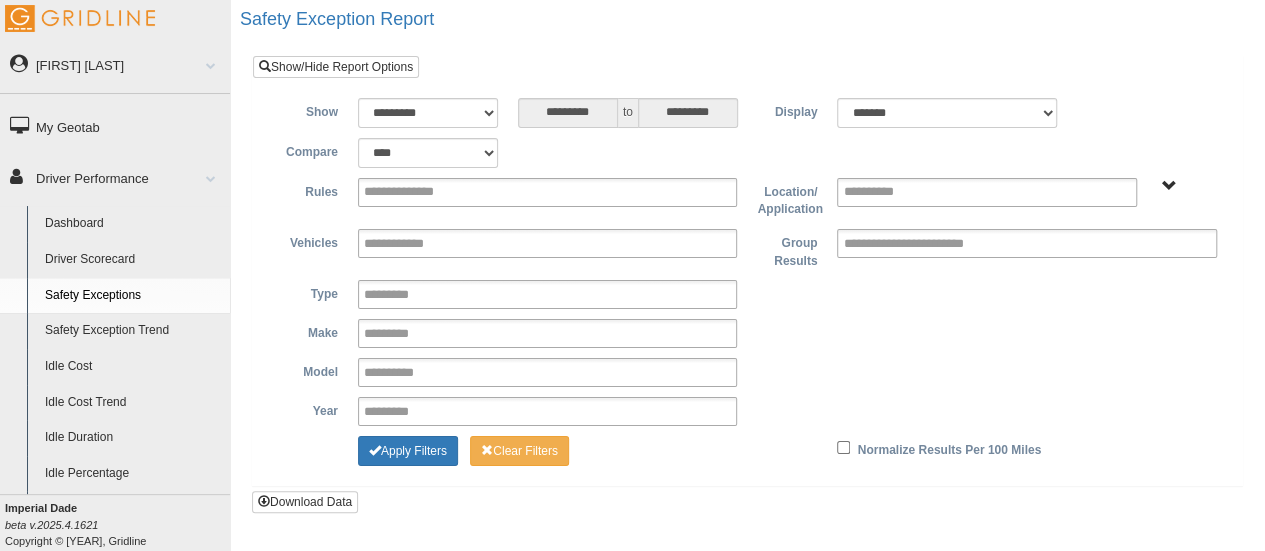 click on "Driver Scorecard" at bounding box center [133, 260] 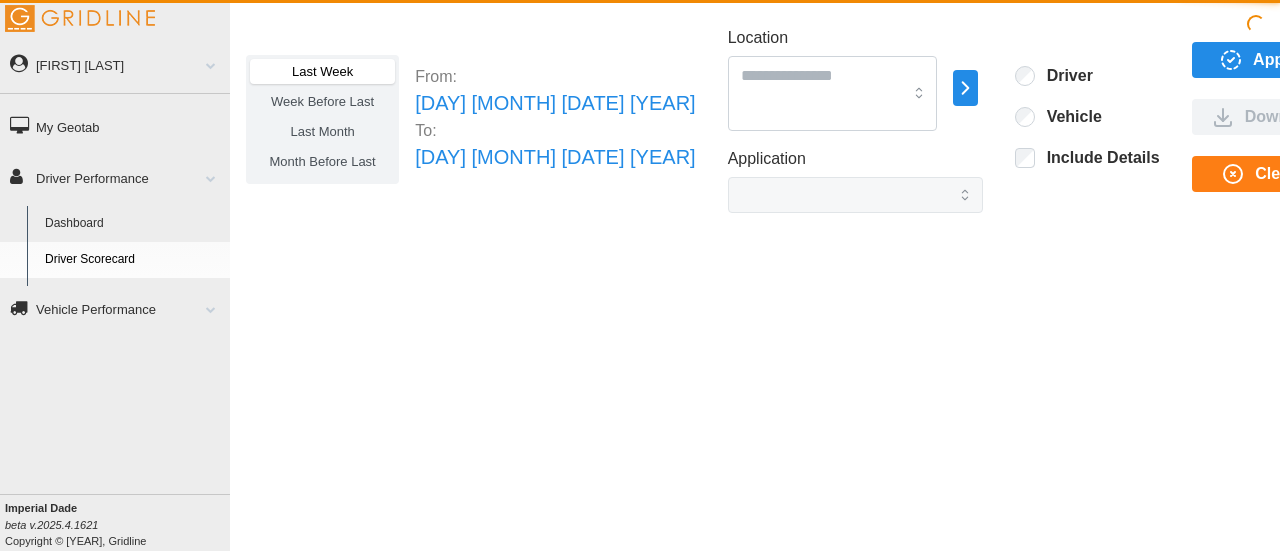 scroll, scrollTop: 0, scrollLeft: 0, axis: both 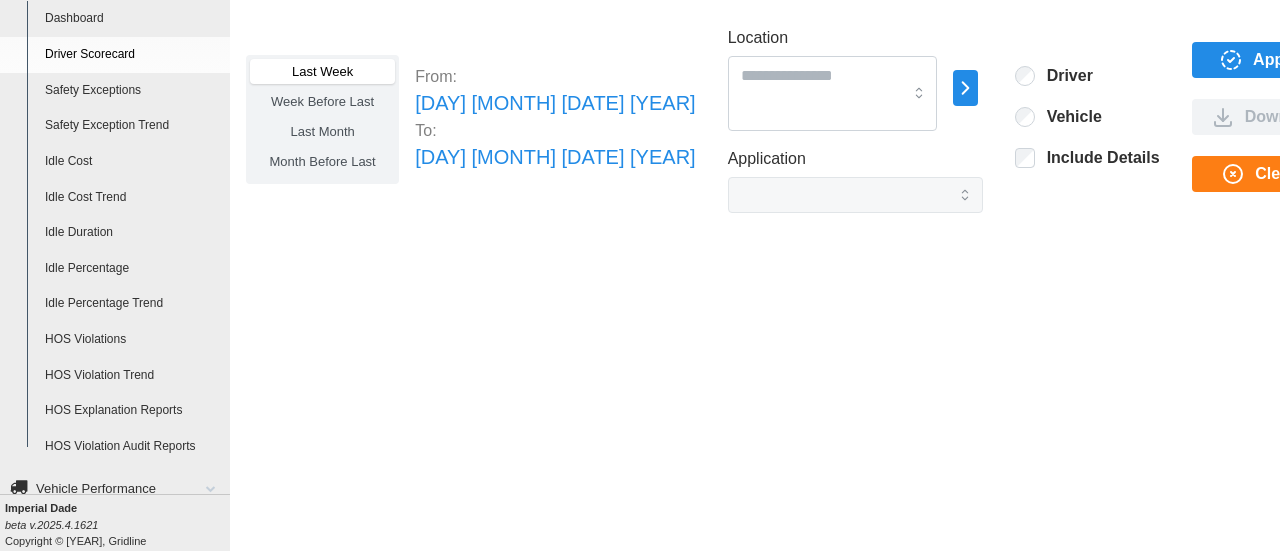 click on "Idle Percentage Trend" at bounding box center (133, 304) 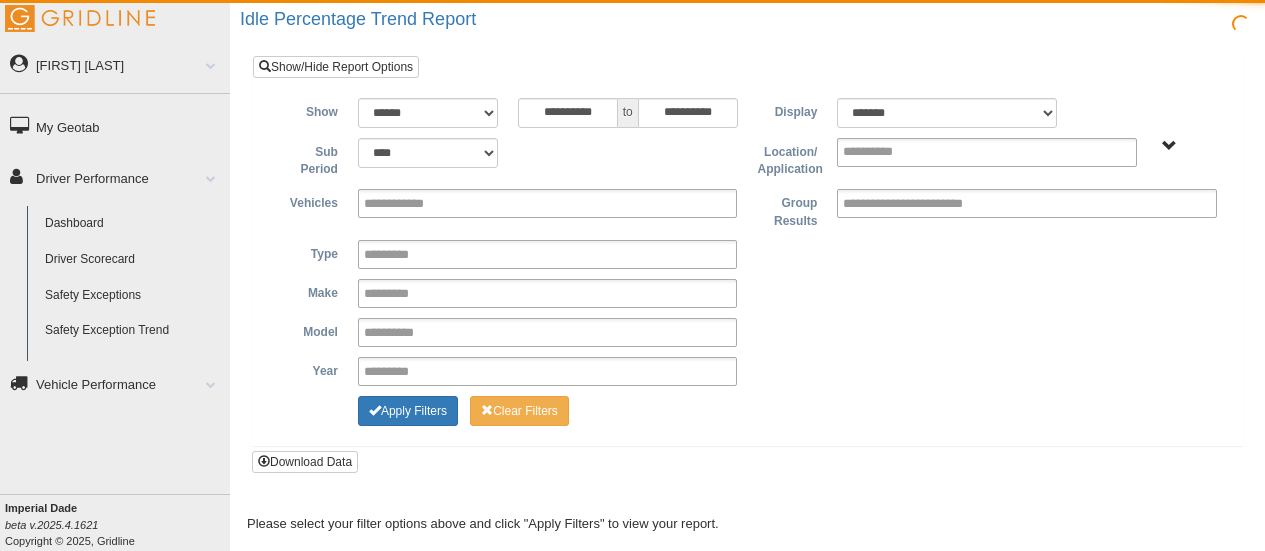 scroll, scrollTop: 0, scrollLeft: 0, axis: both 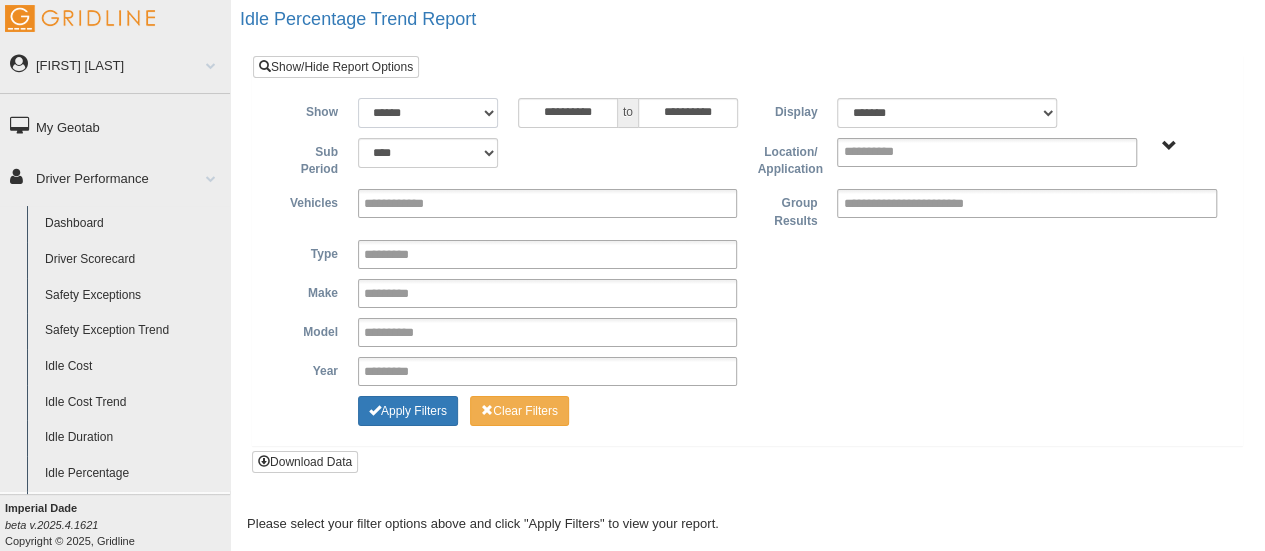 click on "**********" at bounding box center (428, 113) 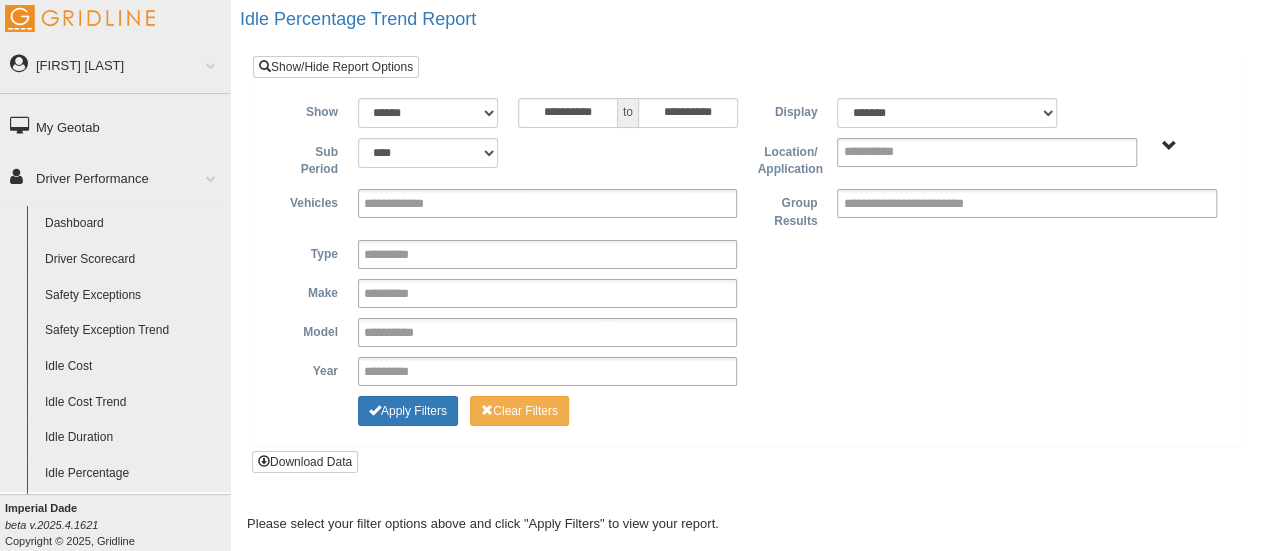 click on "**********" at bounding box center (747, 158) 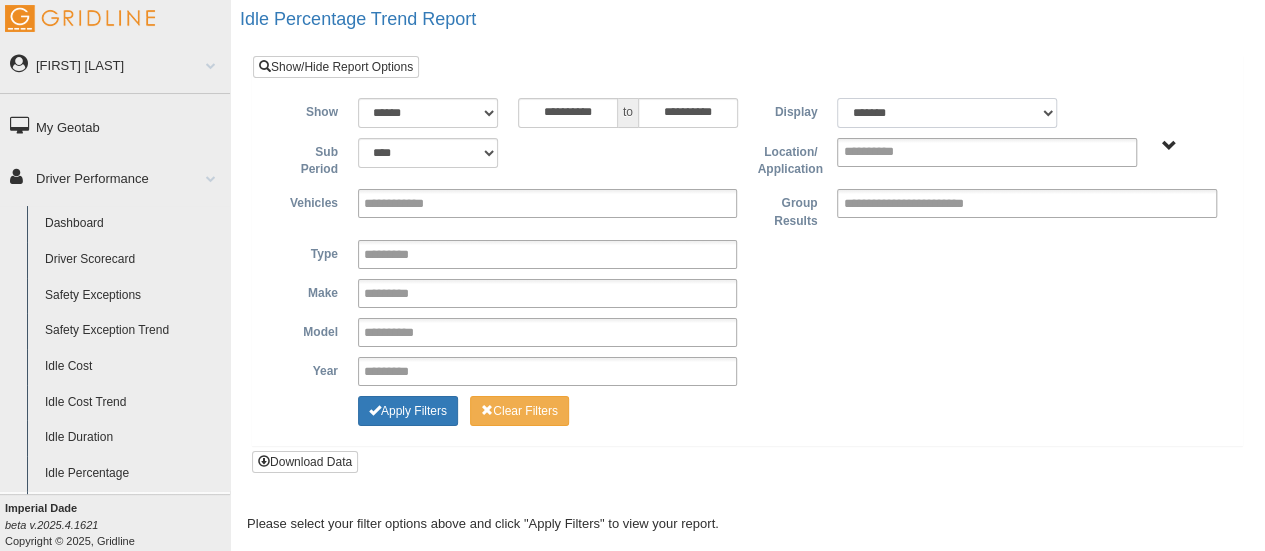 click on "*******
******" at bounding box center [947, 113] 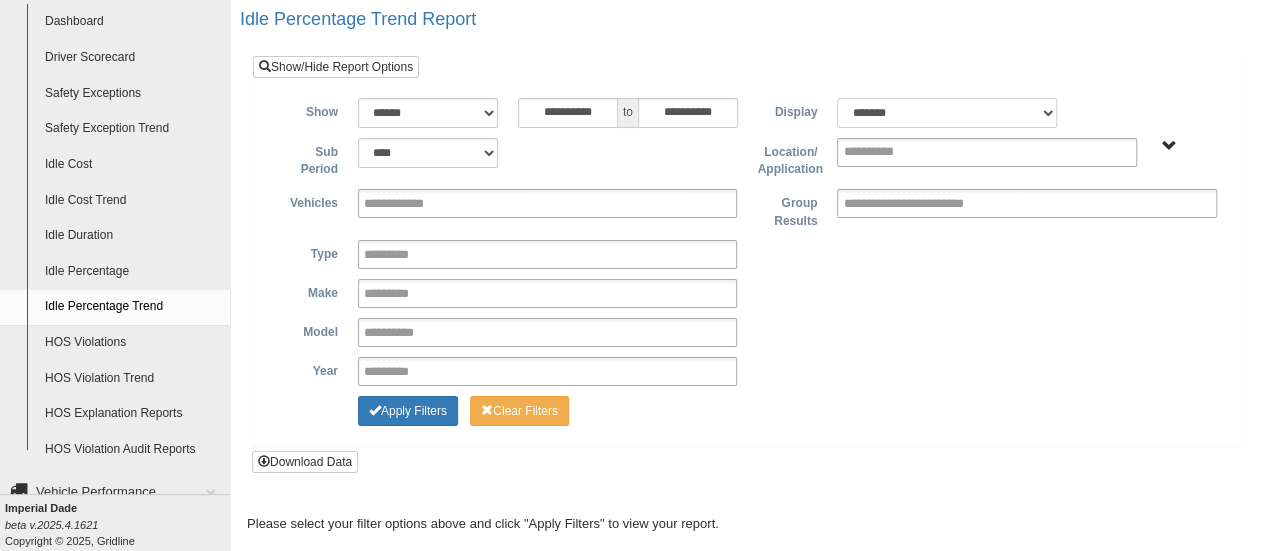 scroll, scrollTop: 205, scrollLeft: 0, axis: vertical 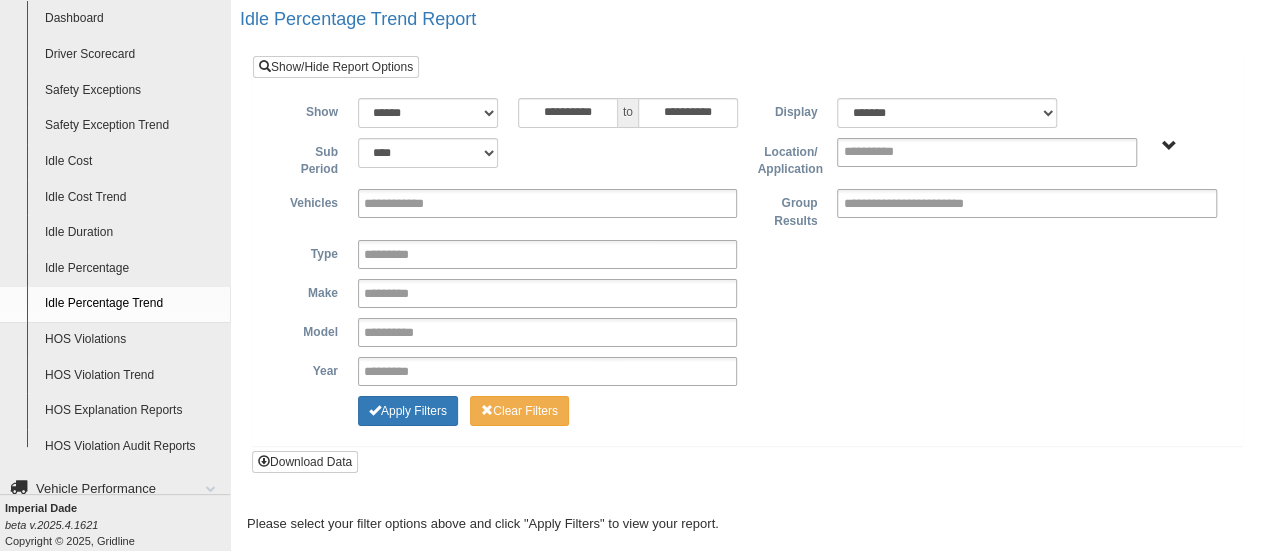 click on "Idle Percentage" at bounding box center (133, 269) 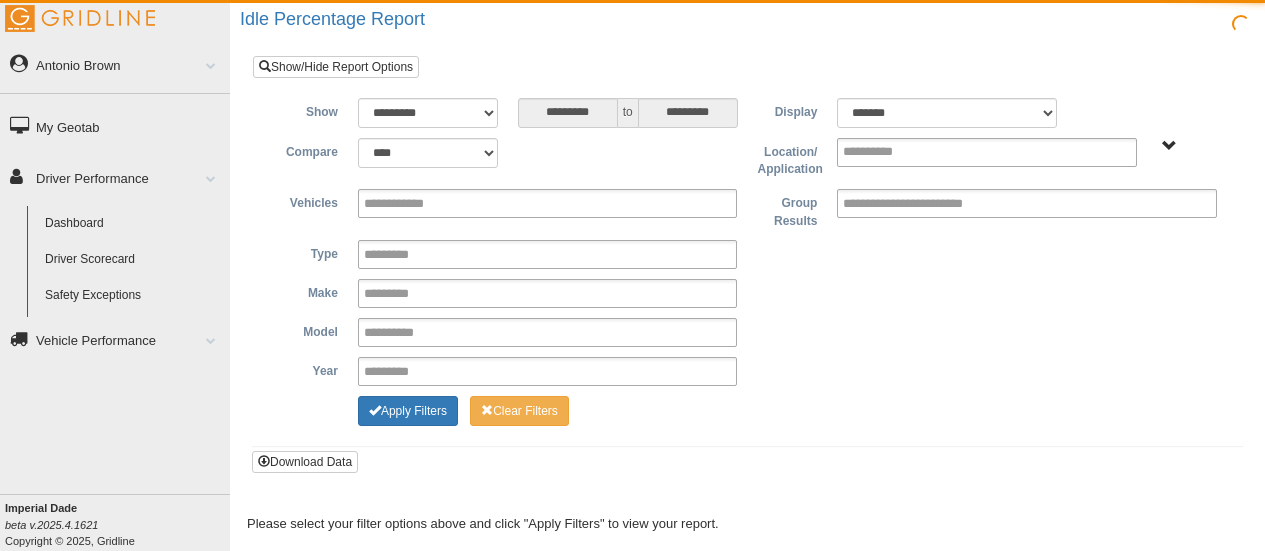 scroll, scrollTop: 0, scrollLeft: 0, axis: both 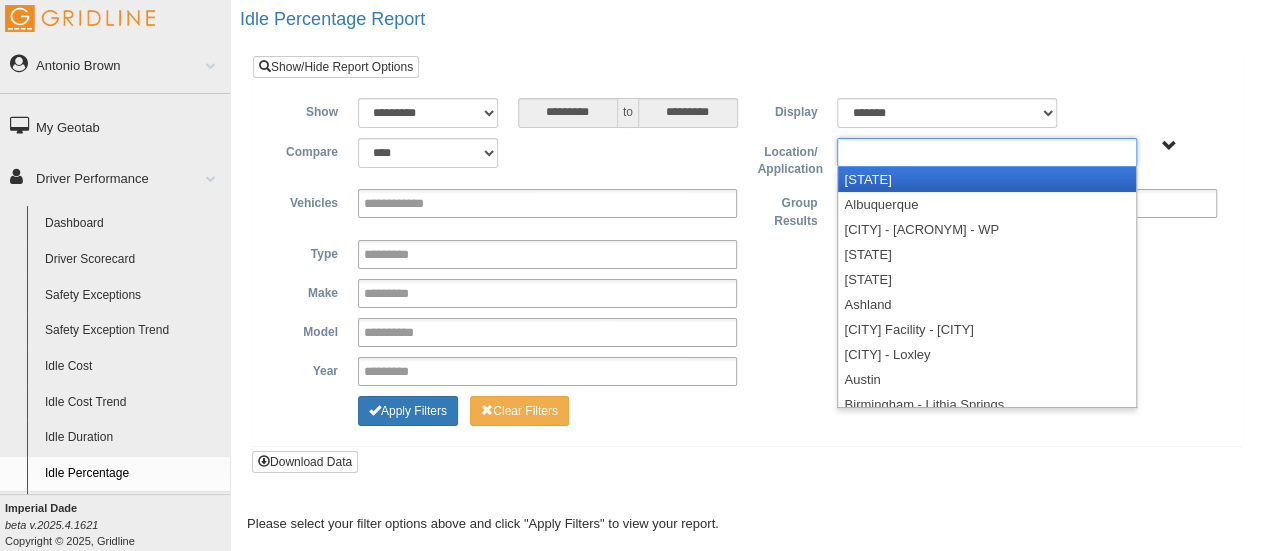 click at bounding box center (987, 152) 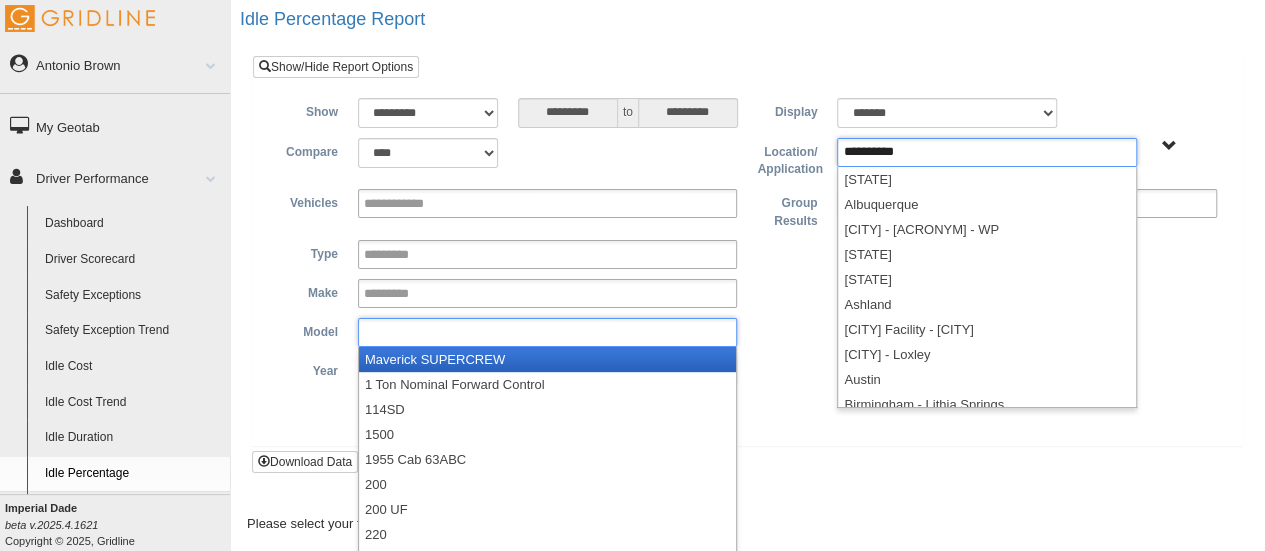 drag, startPoint x: 735, startPoint y: 323, endPoint x: 757, endPoint y: 295, distance: 35.608986 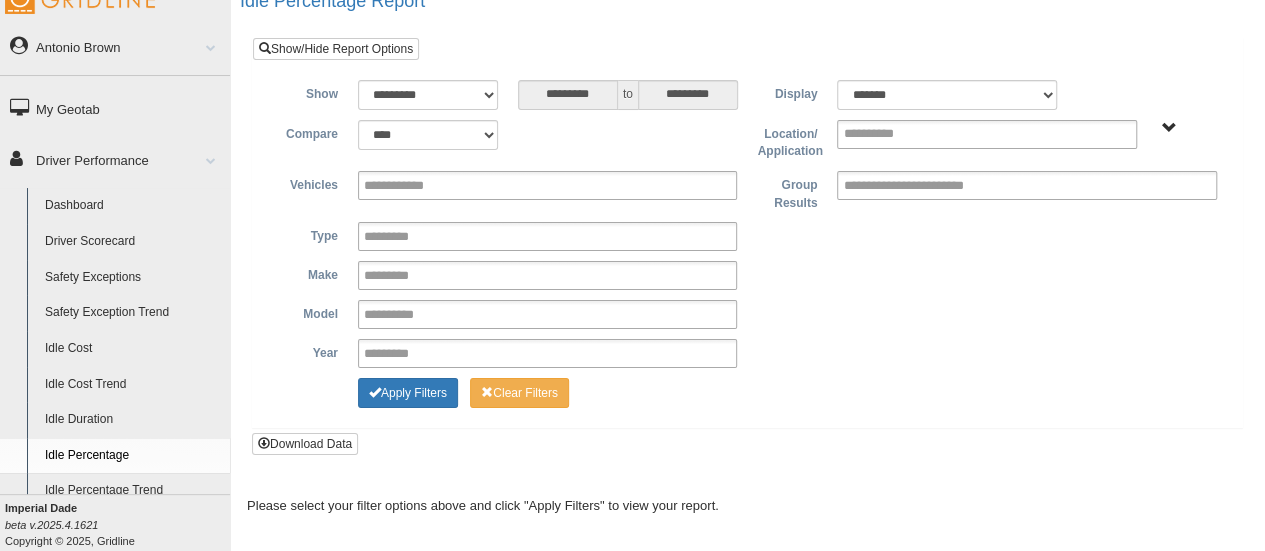 scroll, scrollTop: 34, scrollLeft: 0, axis: vertical 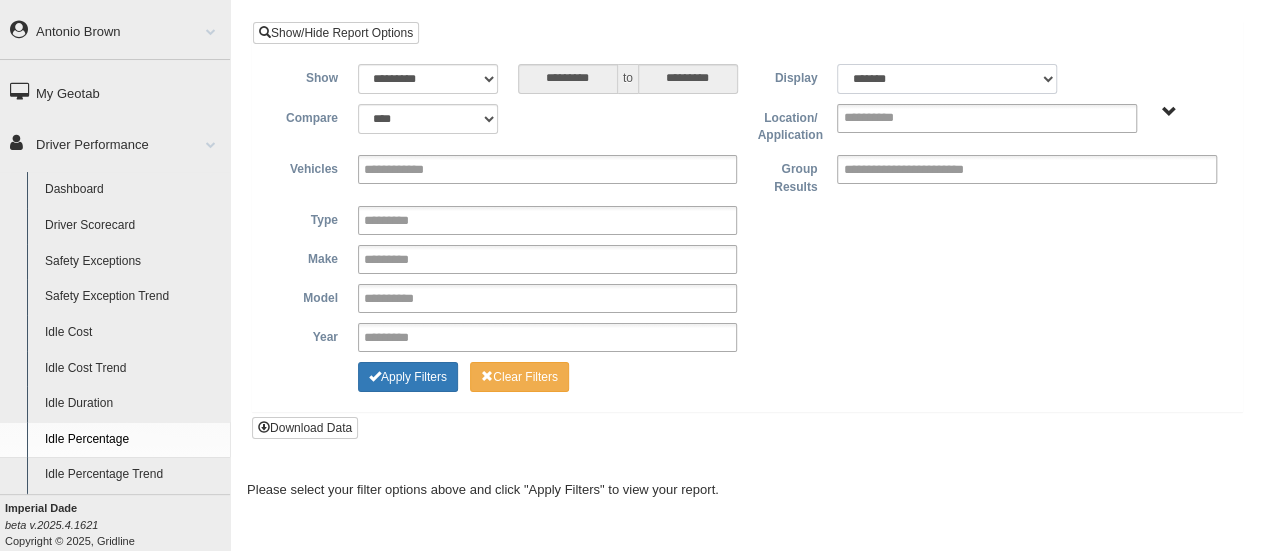 click on "*******
******" at bounding box center [947, 79] 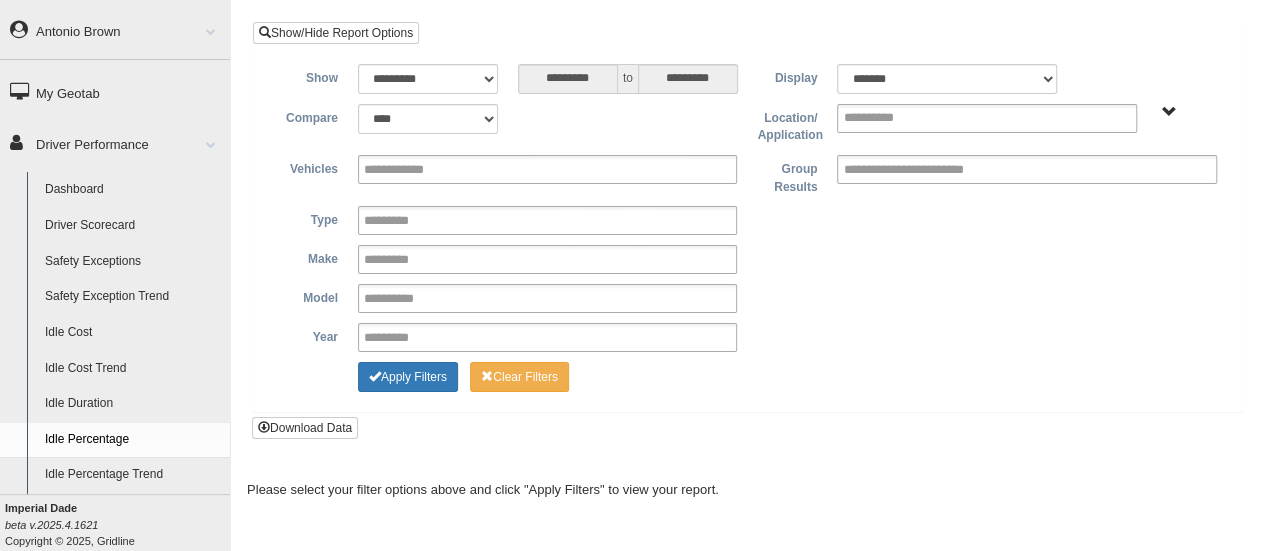 click on "**********" at bounding box center (747, 230) 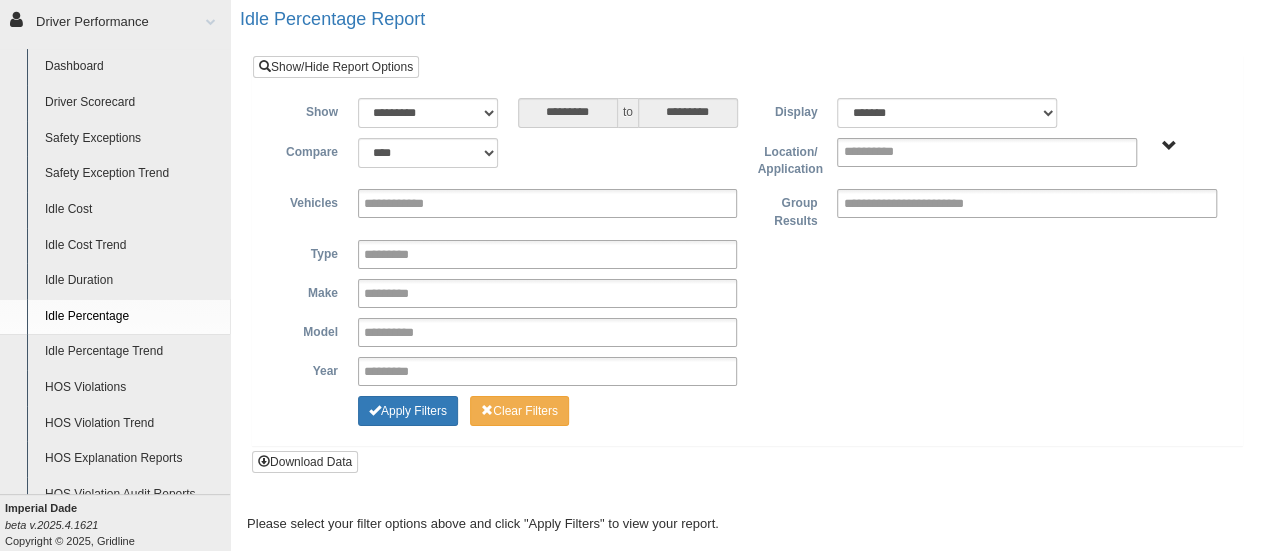 scroll, scrollTop: 205, scrollLeft: 0, axis: vertical 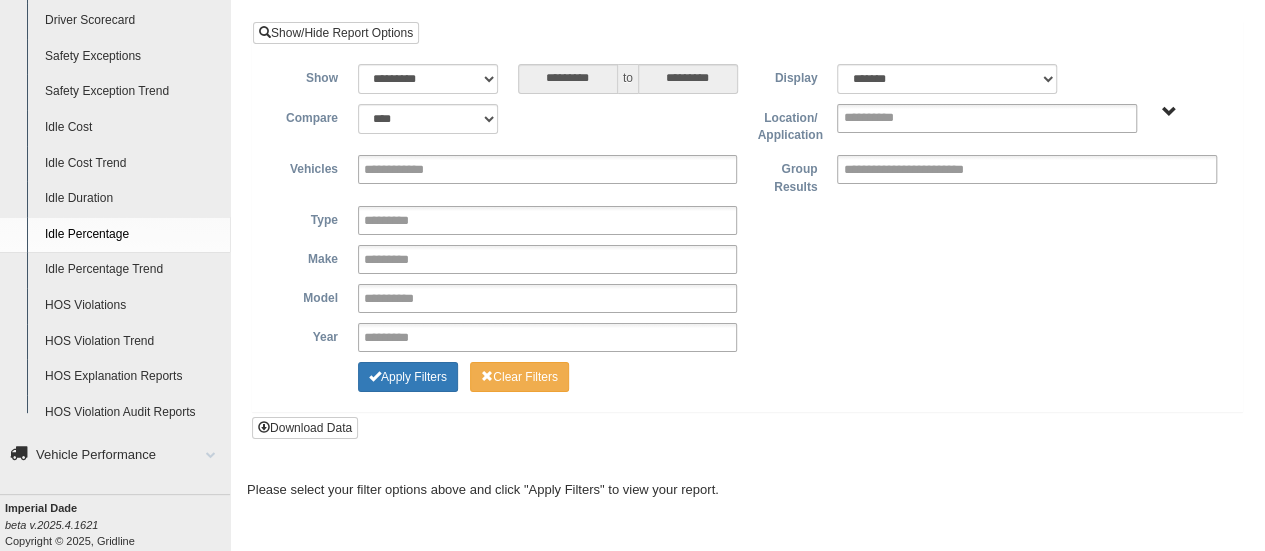 click on "Idle Percentage Trend" at bounding box center [133, 270] 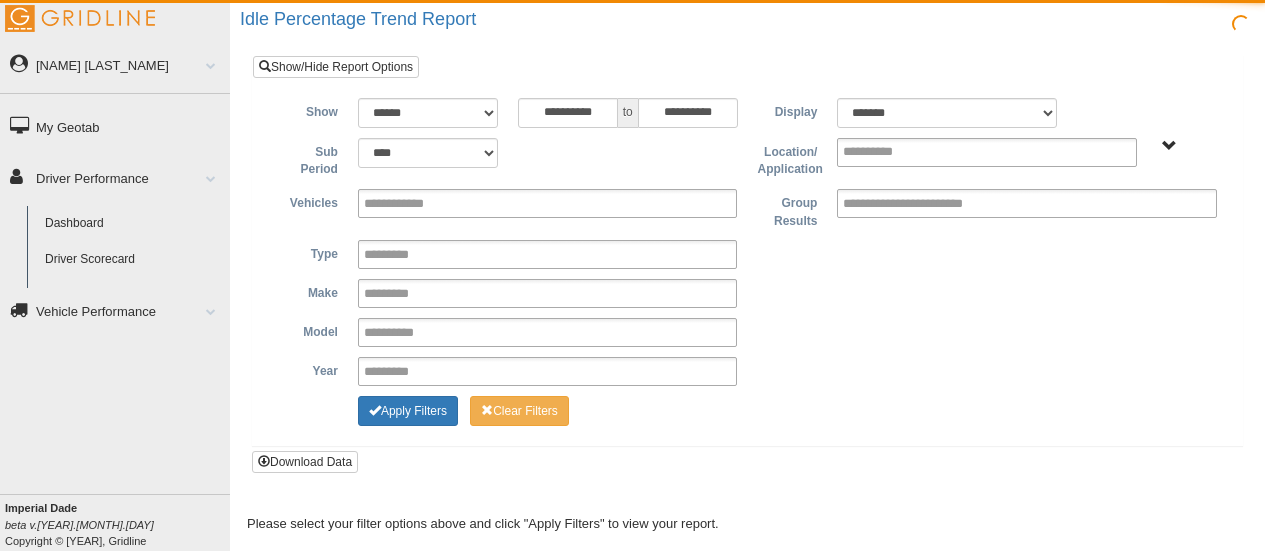 scroll, scrollTop: 0, scrollLeft: 0, axis: both 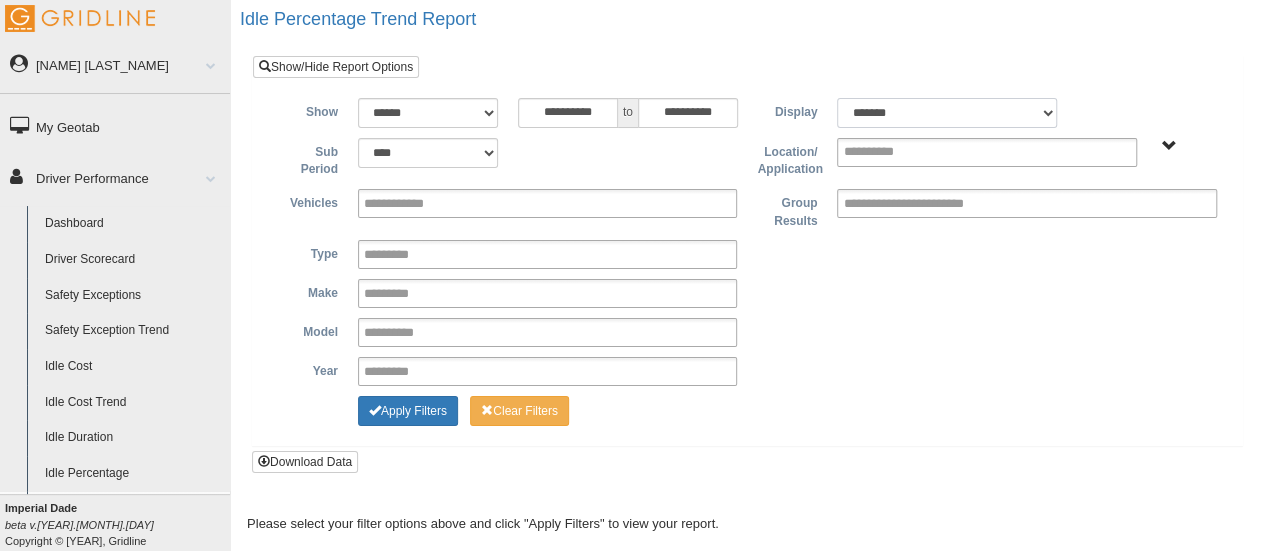 click on "*******
******" at bounding box center (947, 113) 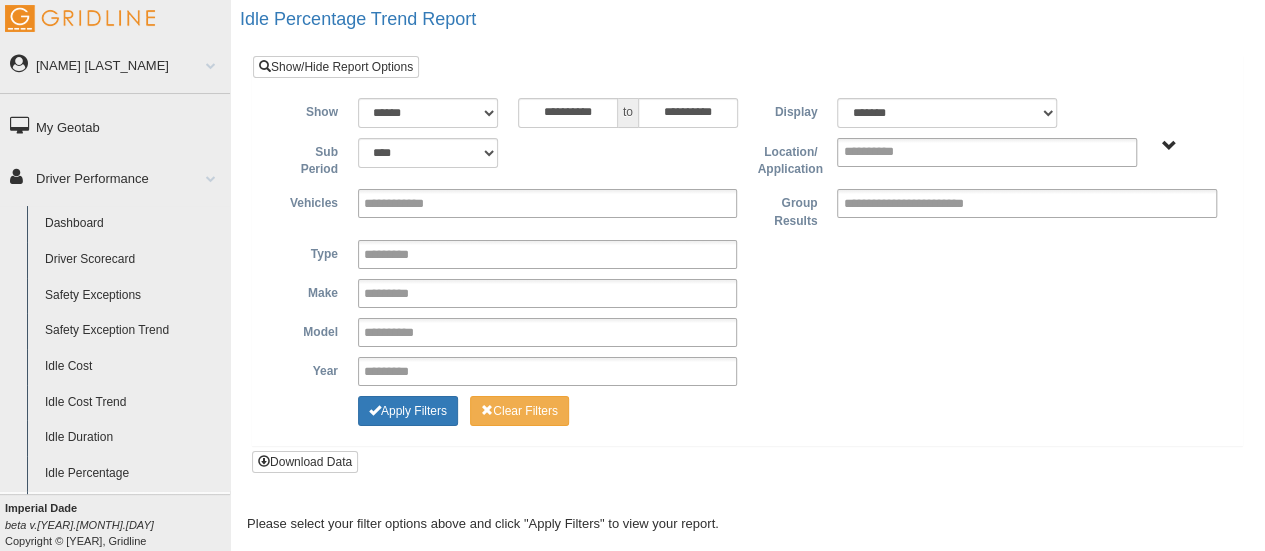 click on "**********" at bounding box center (747, 276) 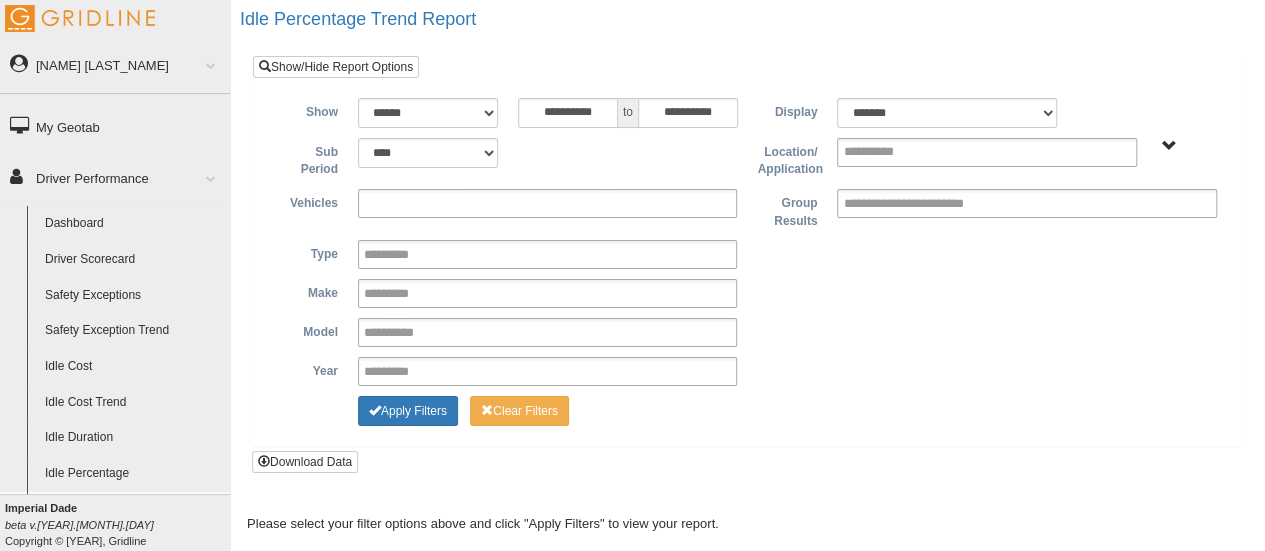 click at bounding box center (548, 203) 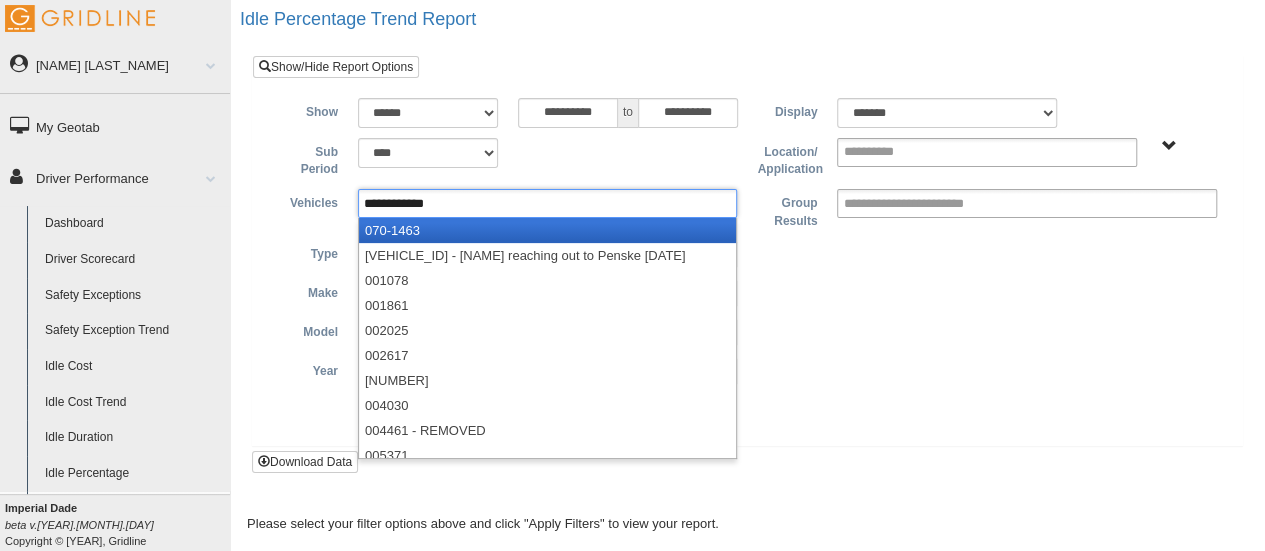 click on "****
****
*****
*******" at bounding box center (428, 113) 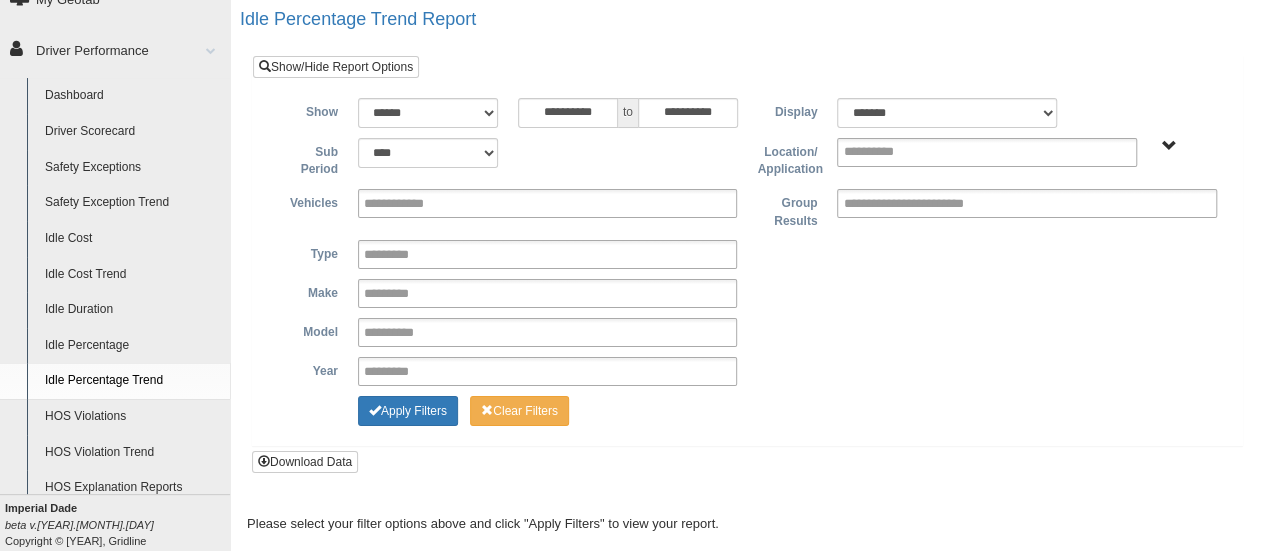 scroll, scrollTop: 200, scrollLeft: 0, axis: vertical 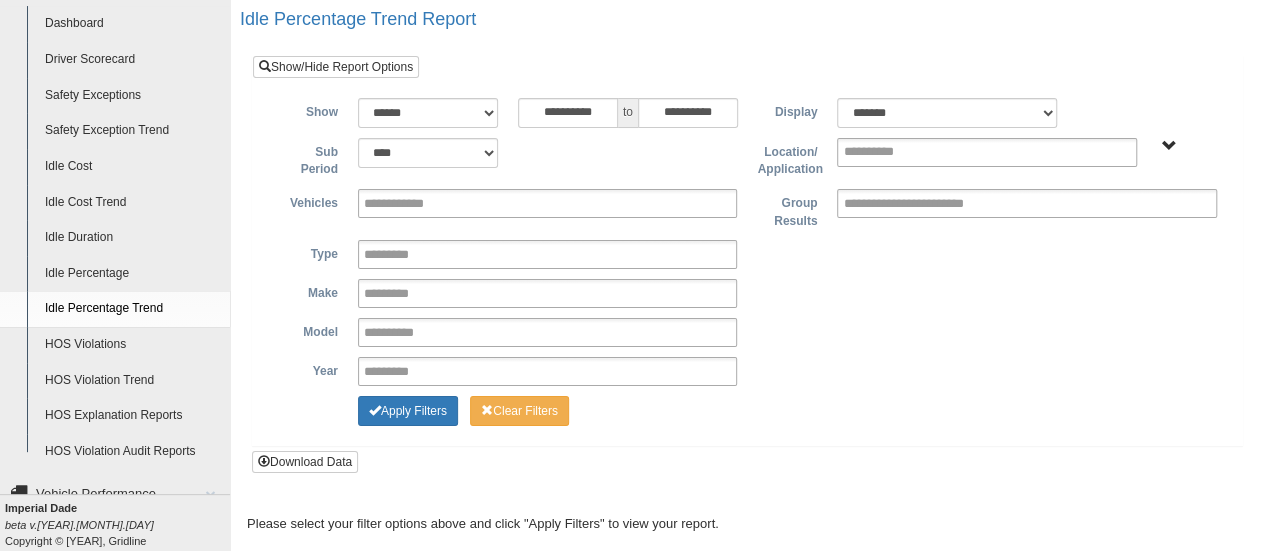 click on "HOS Violations" at bounding box center (133, 345) 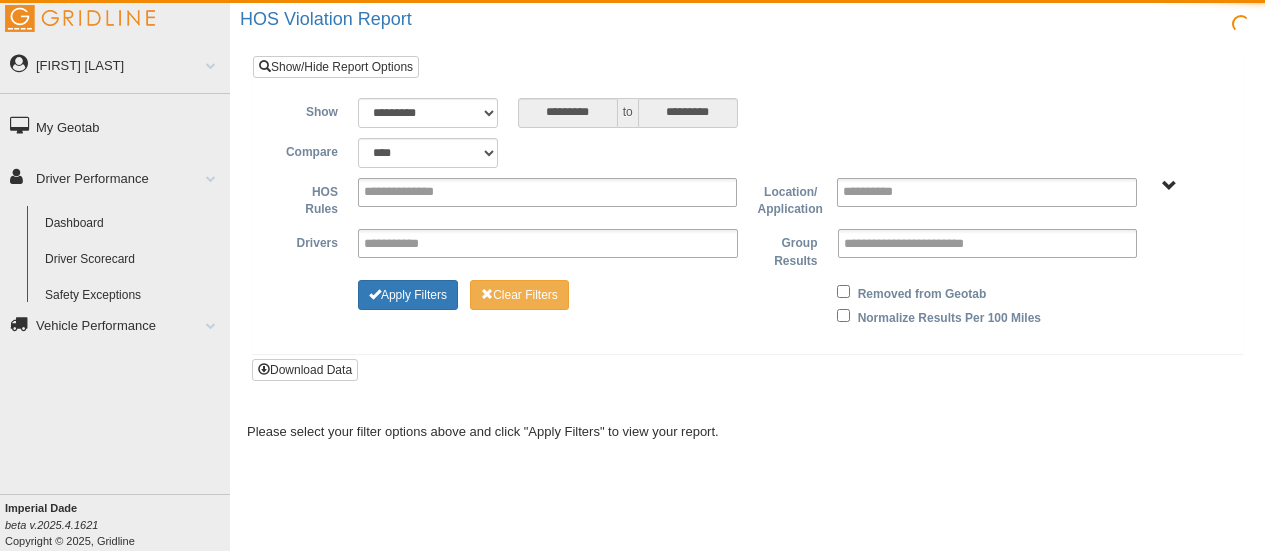 scroll, scrollTop: 0, scrollLeft: 0, axis: both 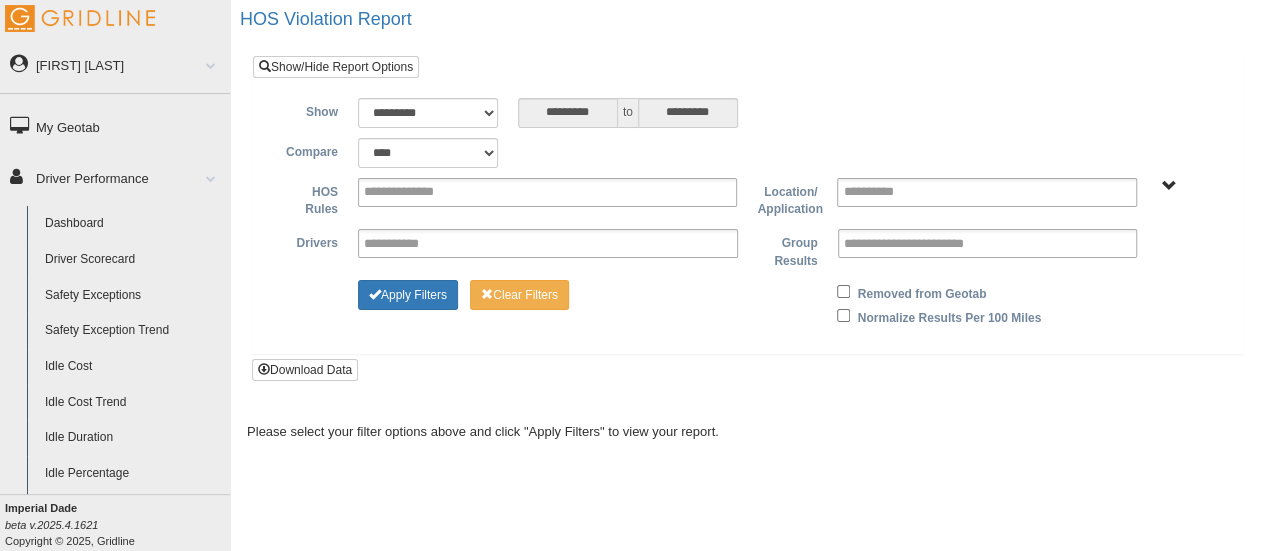 click on "Idle Cost" at bounding box center (133, 367) 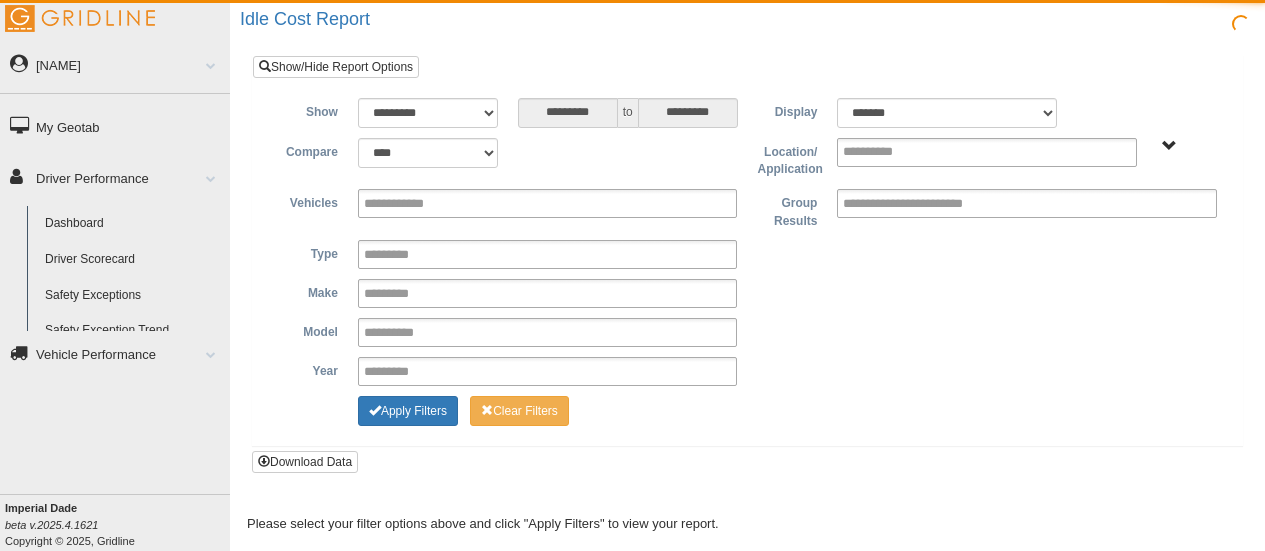 scroll, scrollTop: 0, scrollLeft: 0, axis: both 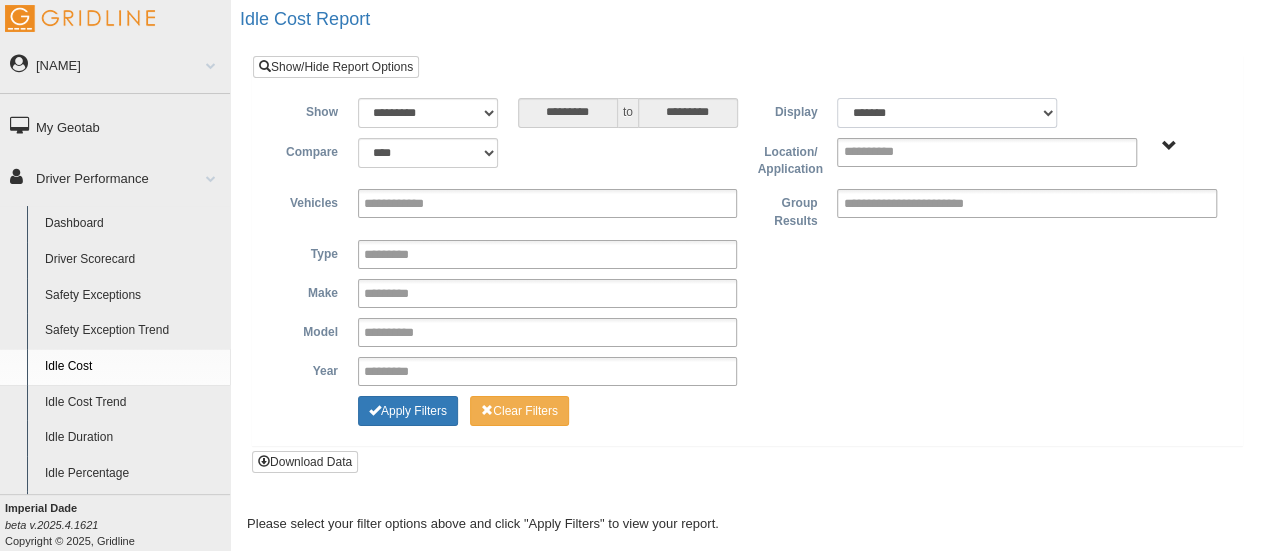 click on "[REDACTED]
[REDACTED]" at bounding box center [947, 113] 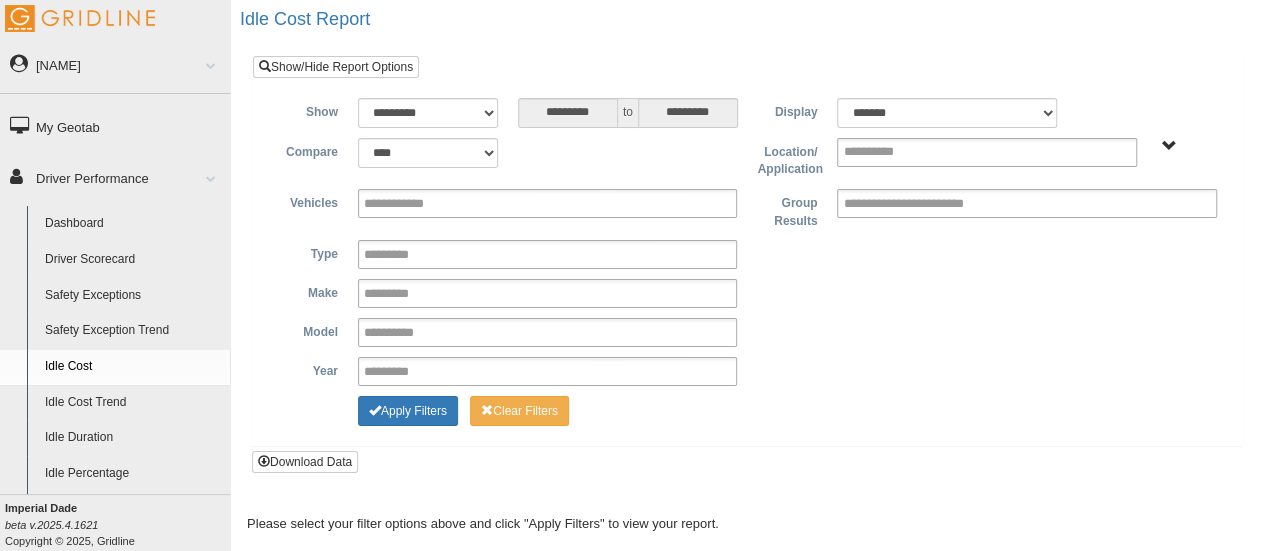 click on "**********" at bounding box center (747, 267) 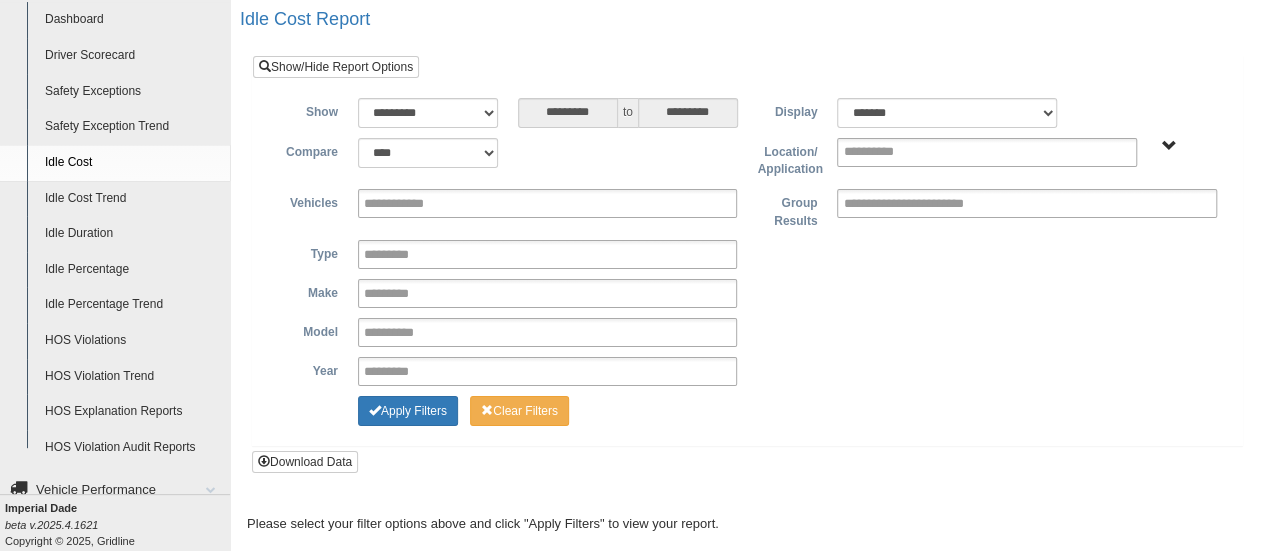 scroll, scrollTop: 205, scrollLeft: 0, axis: vertical 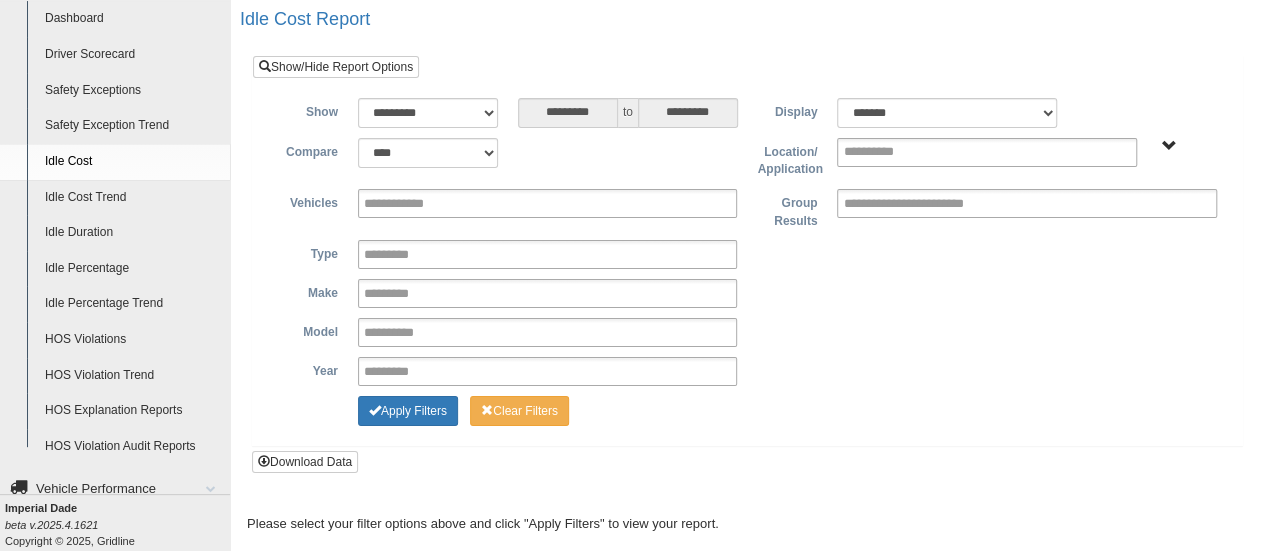 click on "Idle Percentage" at bounding box center [133, 269] 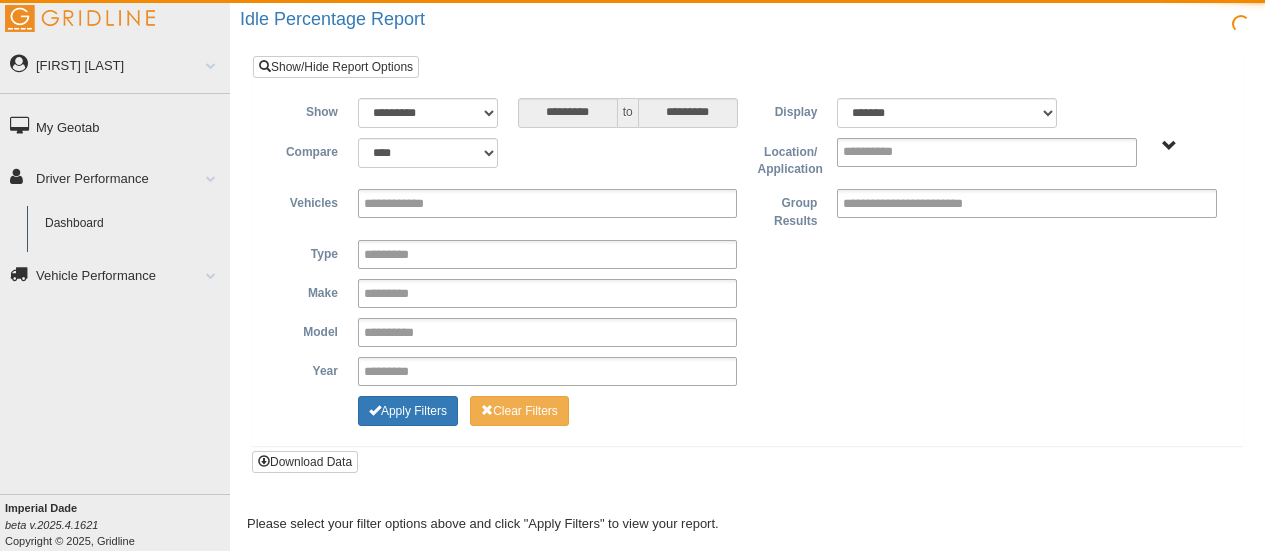 scroll, scrollTop: 0, scrollLeft: 0, axis: both 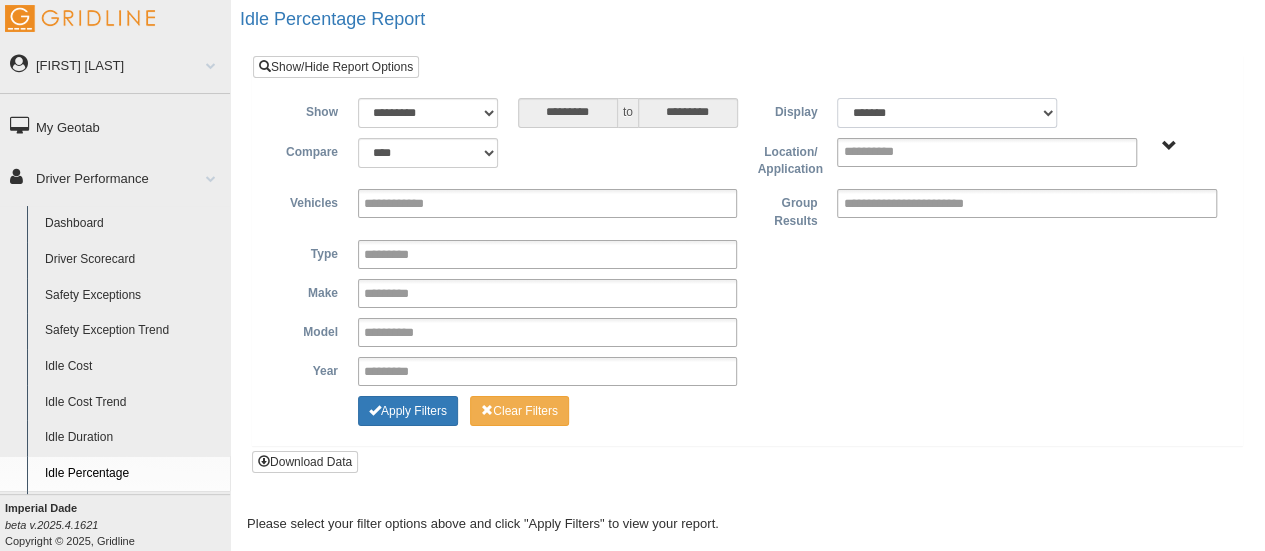 click on "[REDACTED]
[REDACTED]" at bounding box center (947, 113) 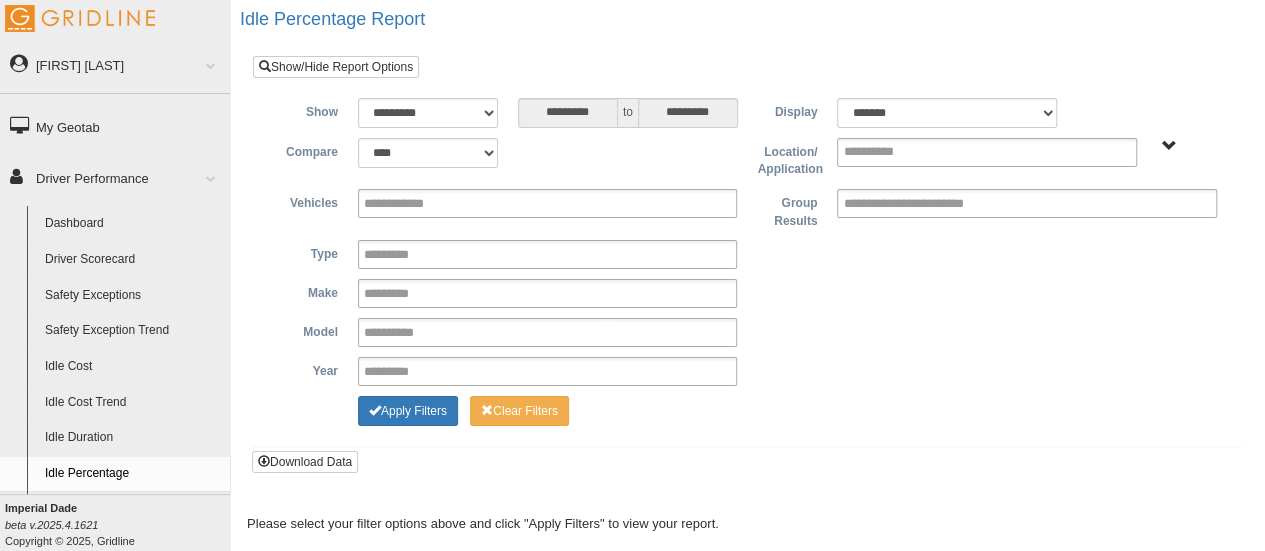 click on "**********" at bounding box center (747, 264) 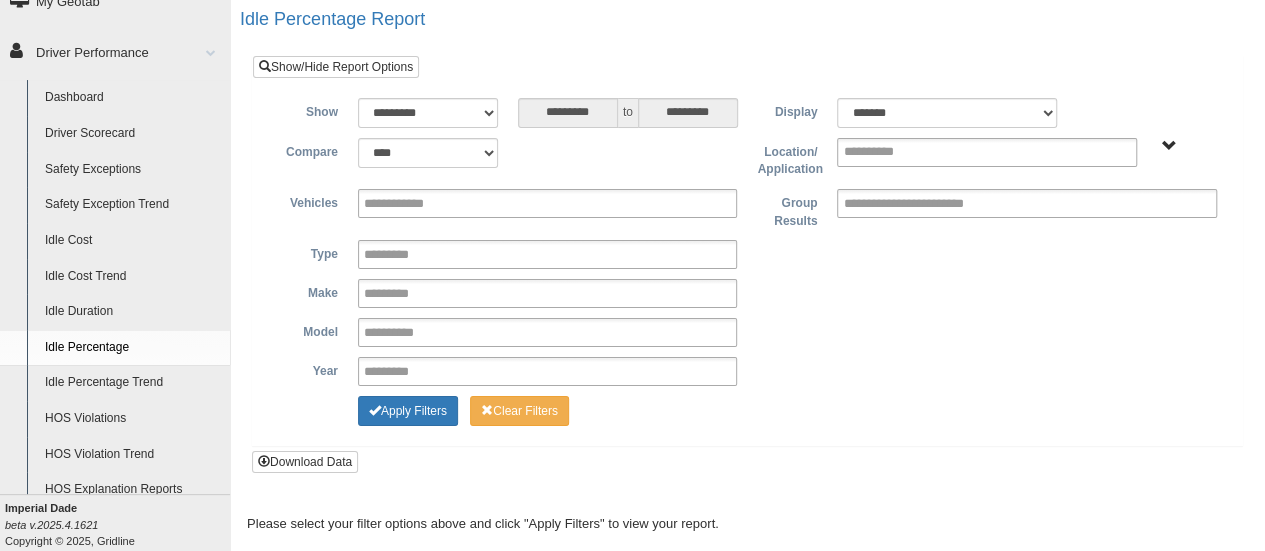 scroll, scrollTop: 200, scrollLeft: 0, axis: vertical 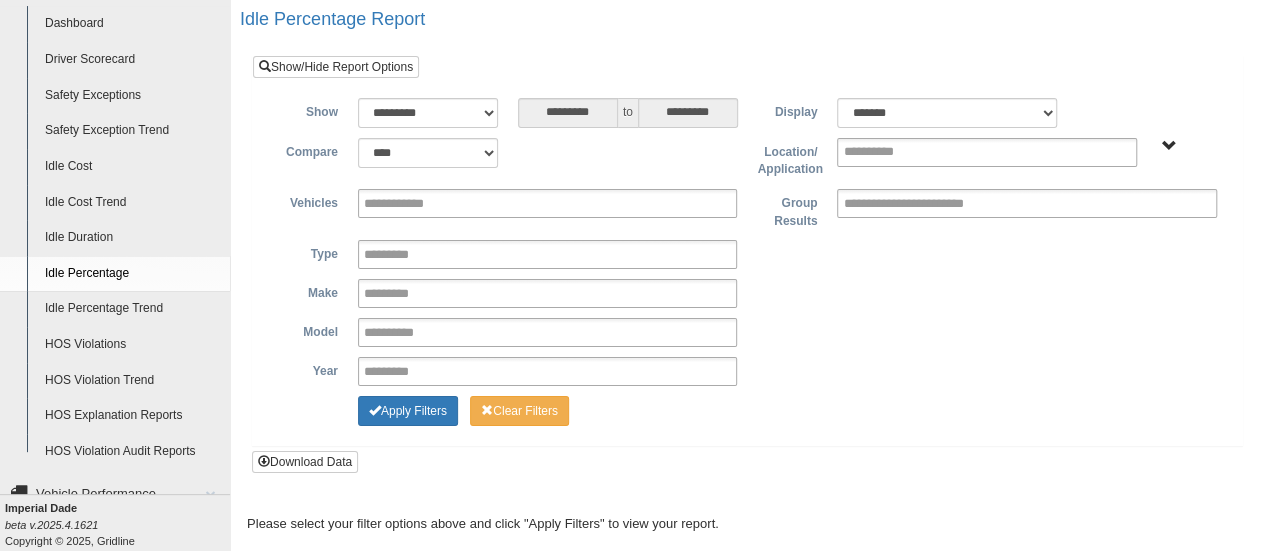 click on "Idle Cost Trend" at bounding box center (133, 203) 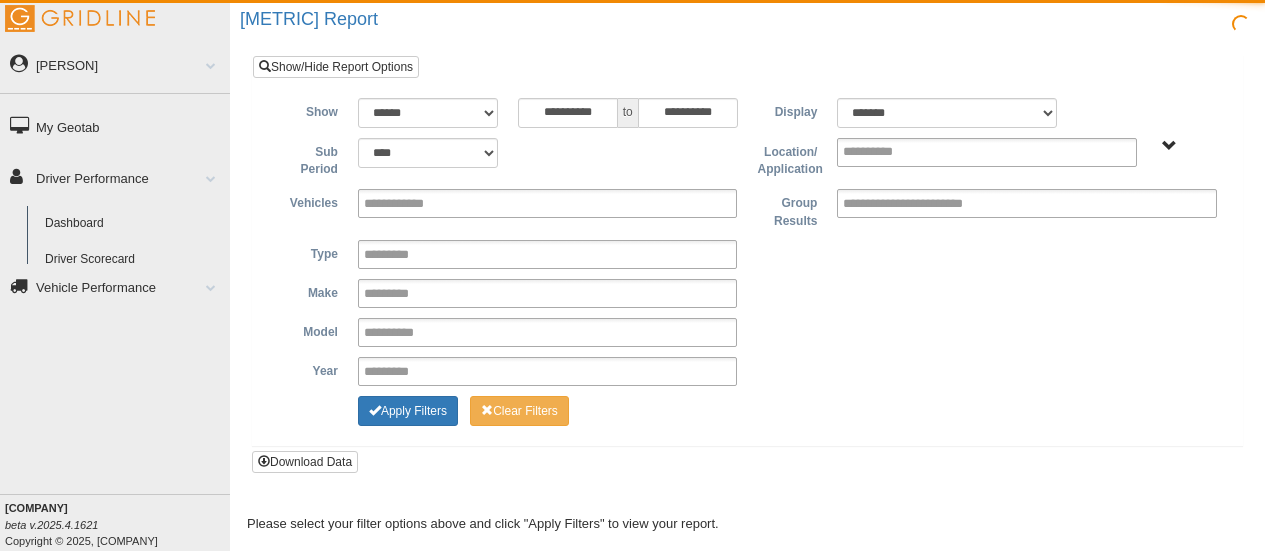 scroll, scrollTop: 0, scrollLeft: 0, axis: both 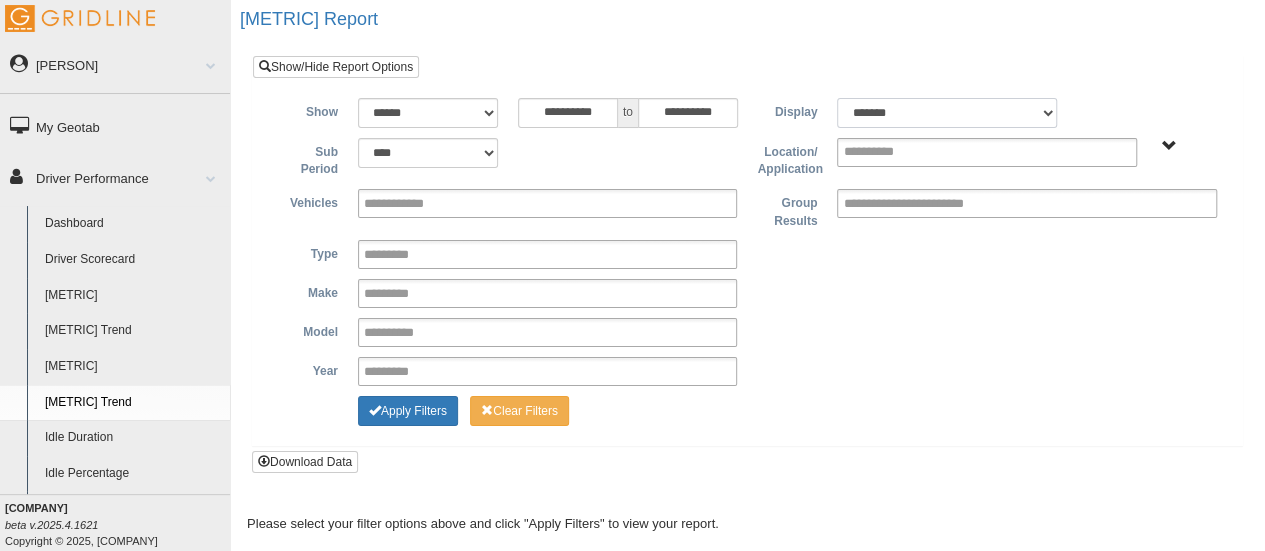 click on "*******
******" at bounding box center (947, 113) 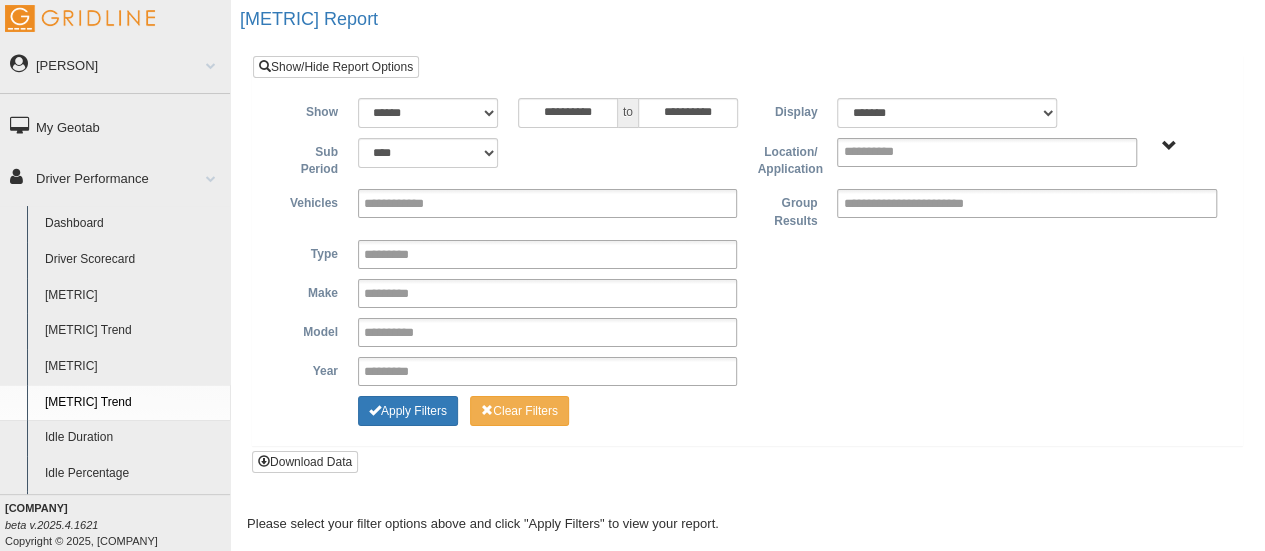 click on "**********" at bounding box center (747, 113) 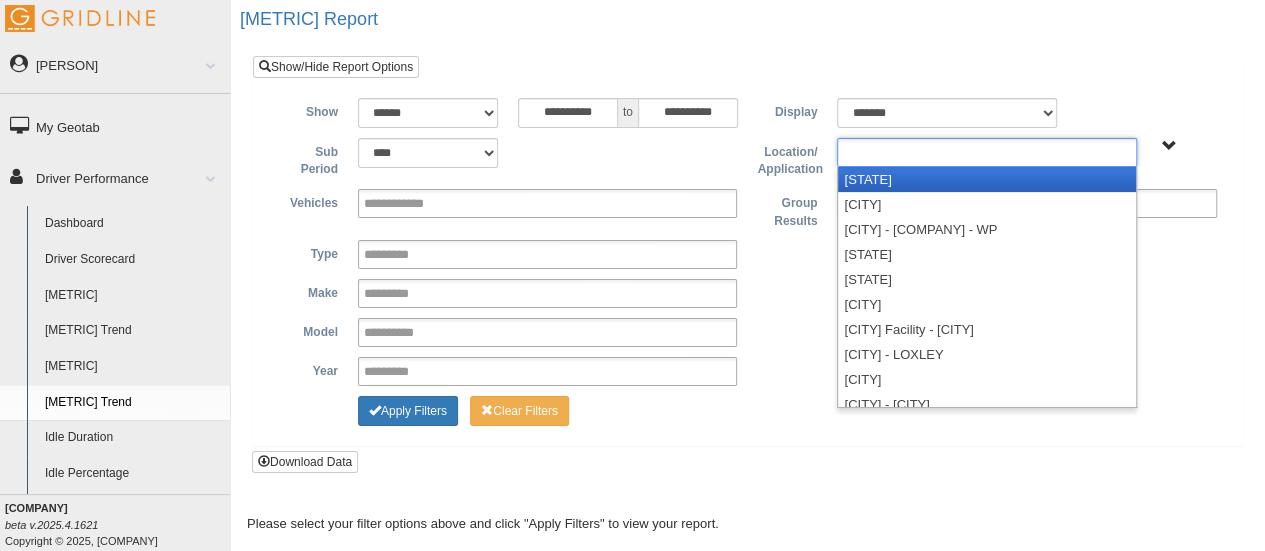 click at bounding box center [987, 152] 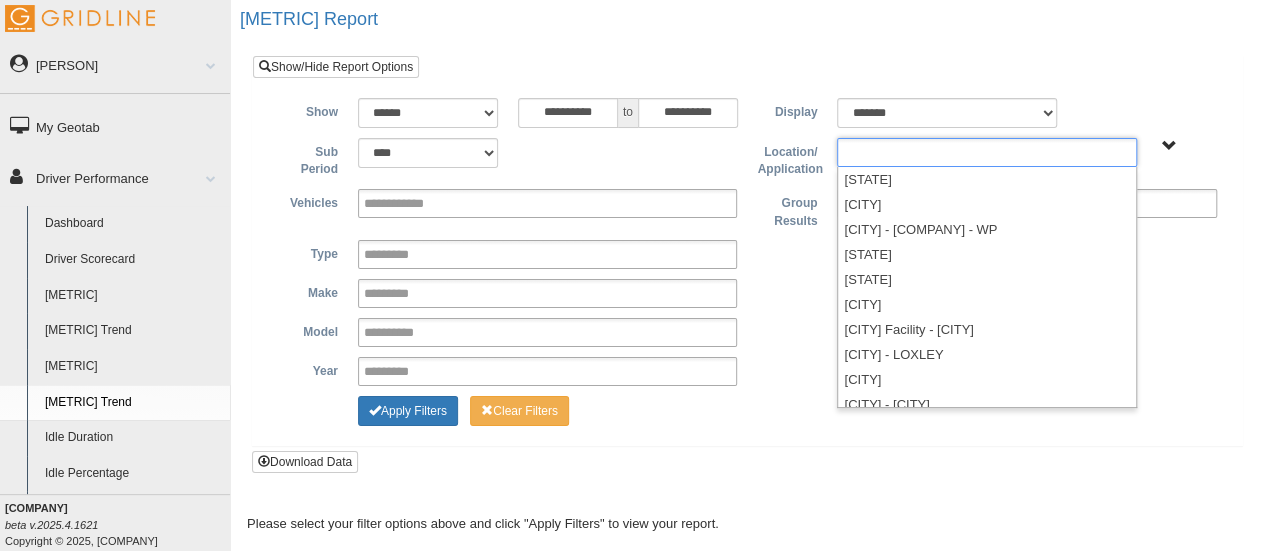 click at bounding box center (987, 152) 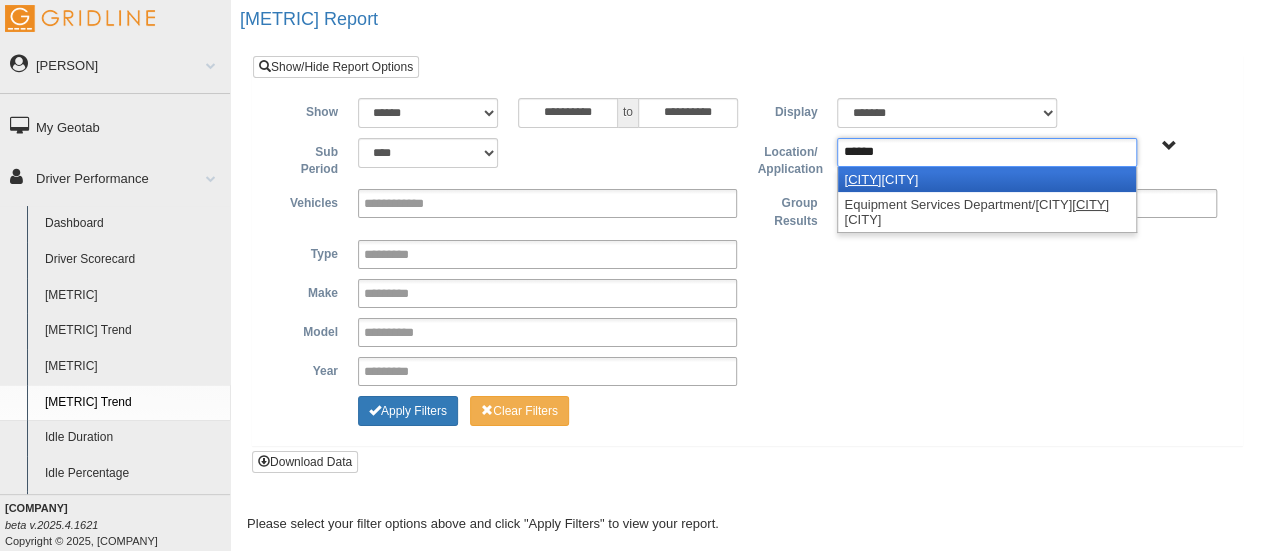 type on "******" 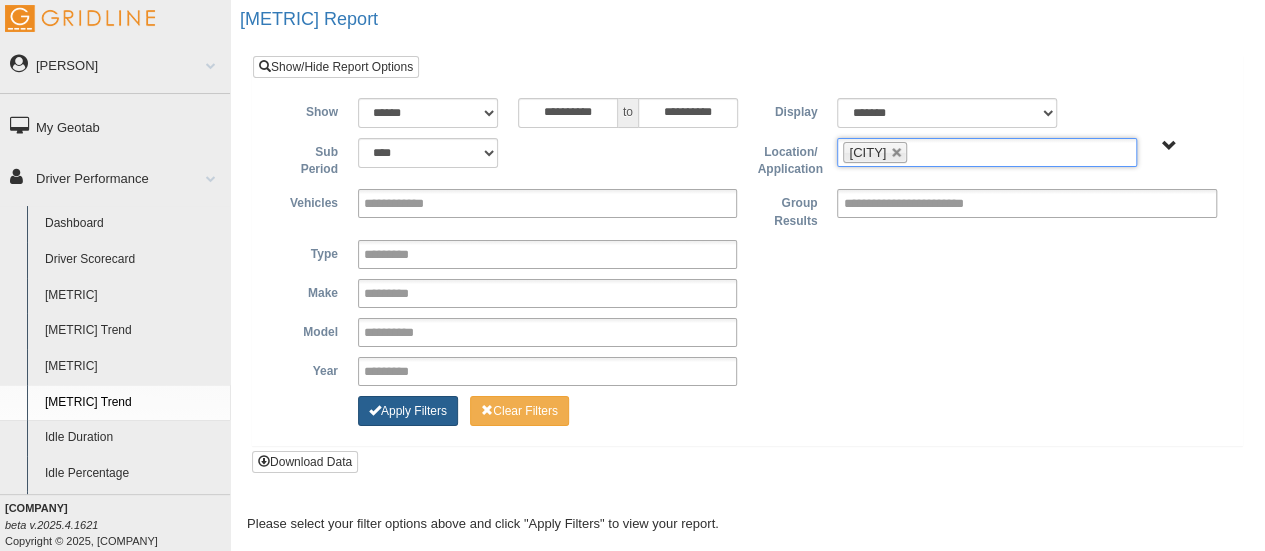 click on "Apply Filters" at bounding box center (408, 411) 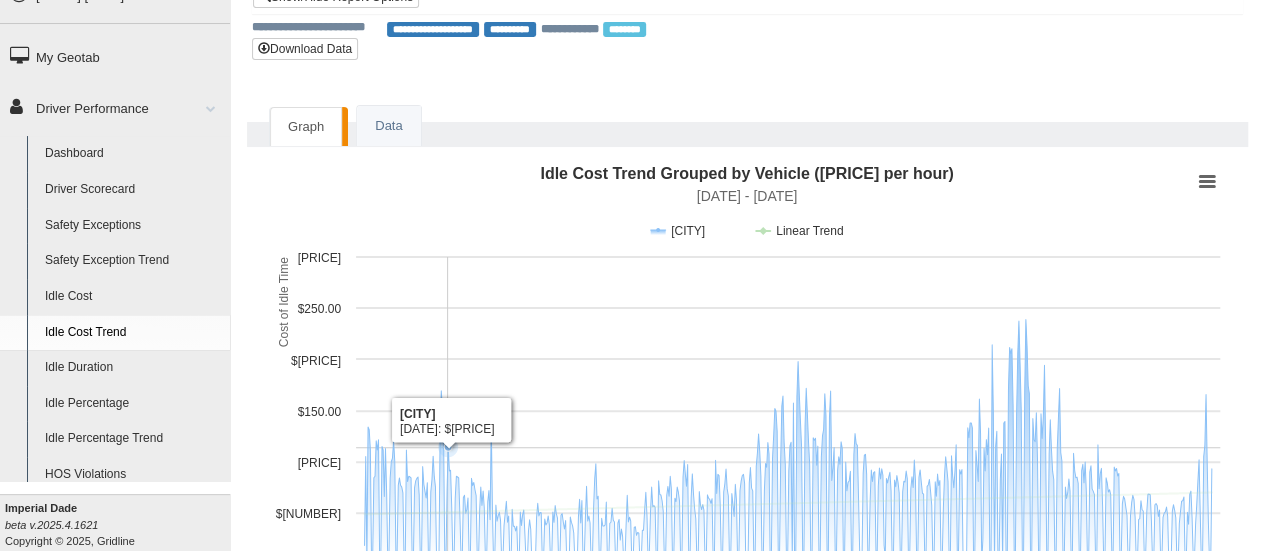 scroll, scrollTop: 100, scrollLeft: 0, axis: vertical 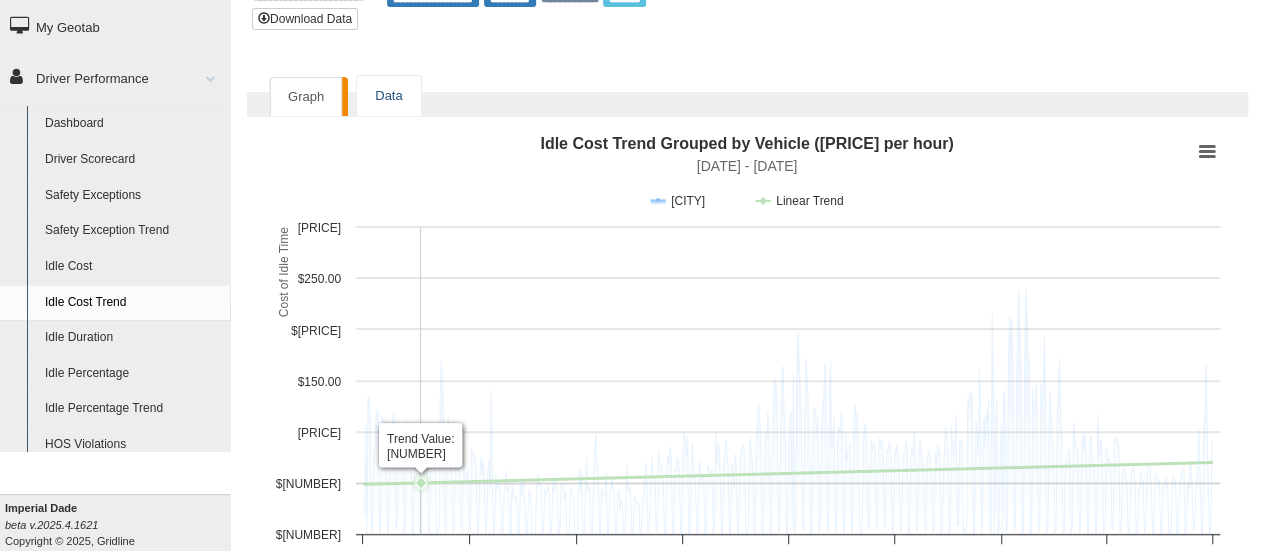 click on "Data" at bounding box center (388, 96) 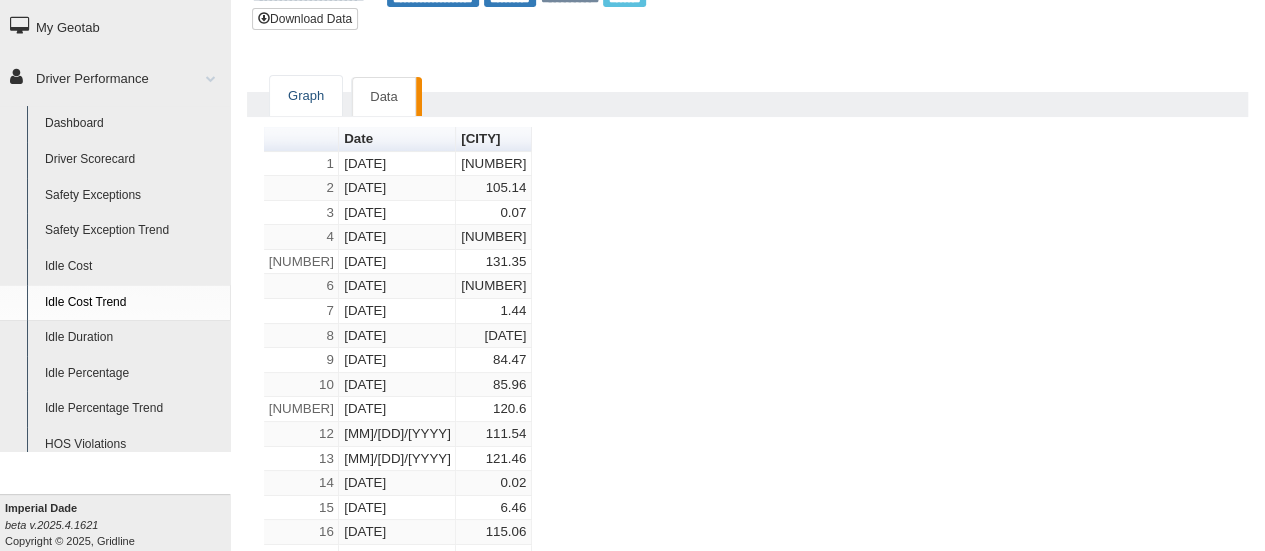 click on "Graph" at bounding box center (306, 96) 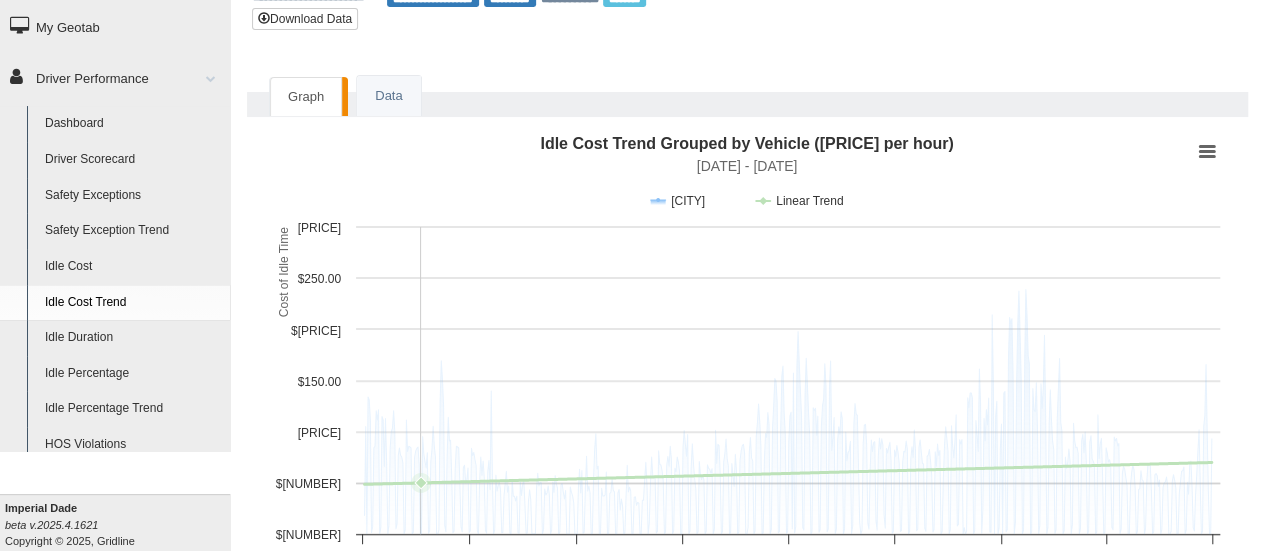 click on "Idle Duration" at bounding box center (133, 338) 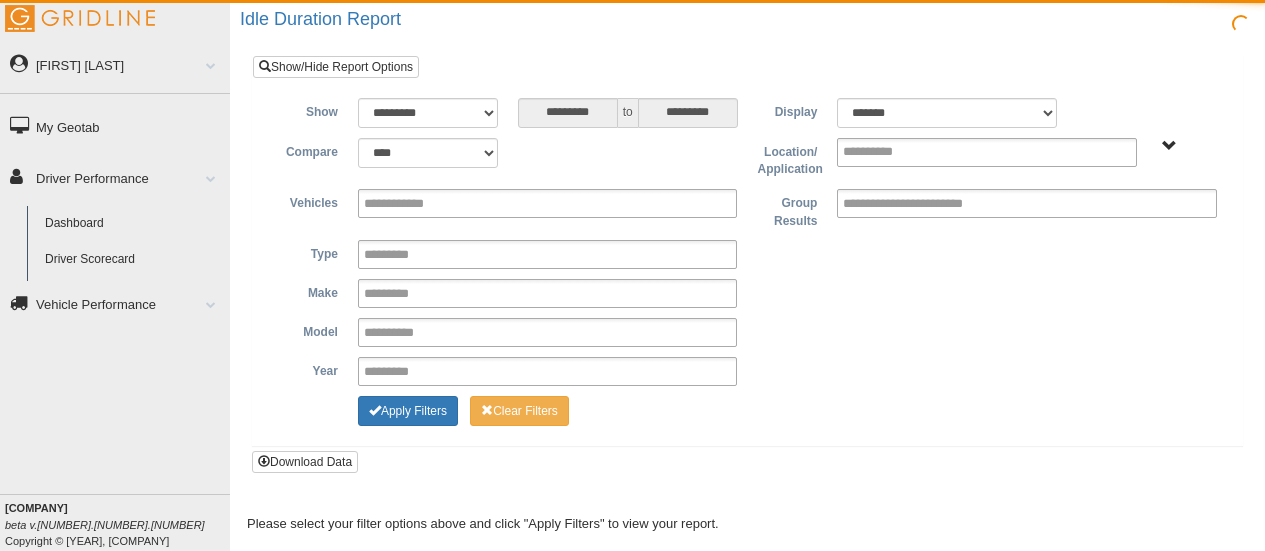 scroll, scrollTop: 0, scrollLeft: 0, axis: both 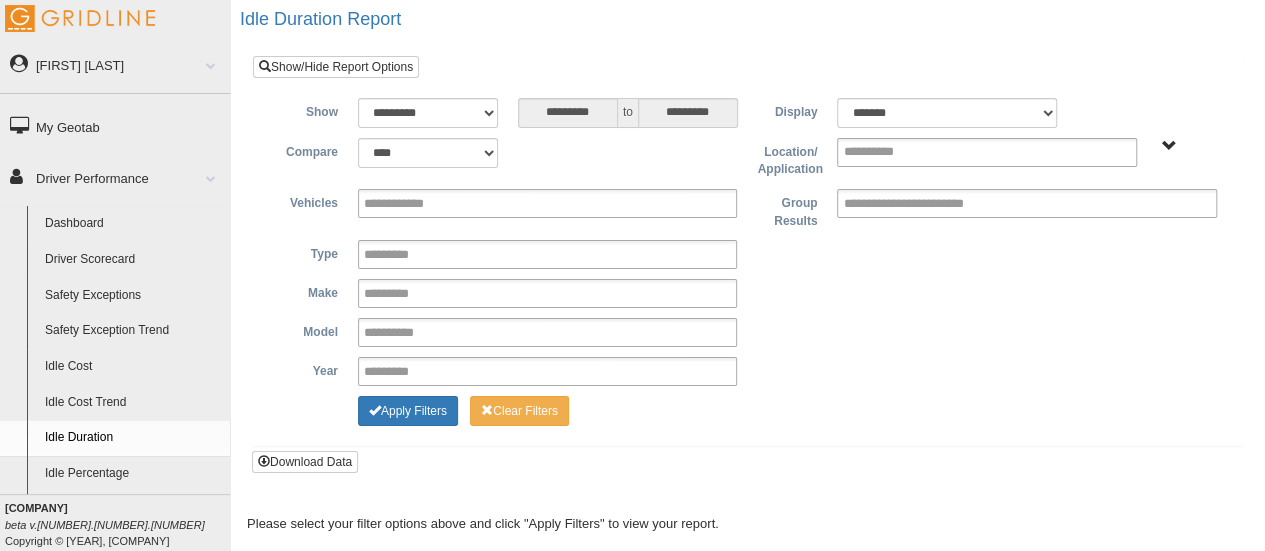 click on "Idle Cost" at bounding box center (133, 367) 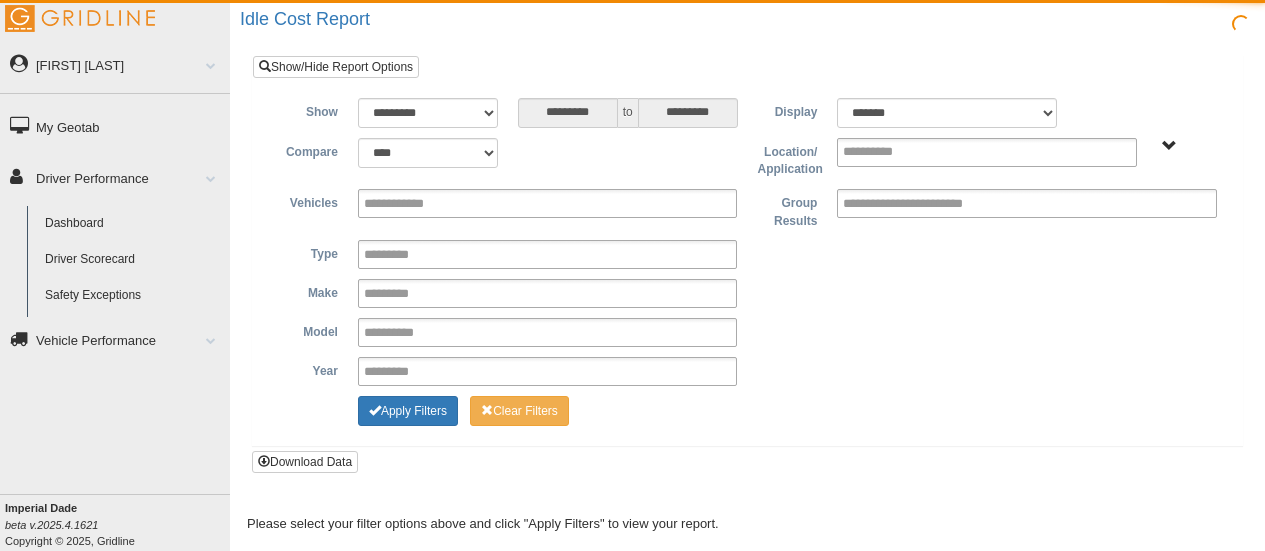 scroll, scrollTop: 0, scrollLeft: 0, axis: both 